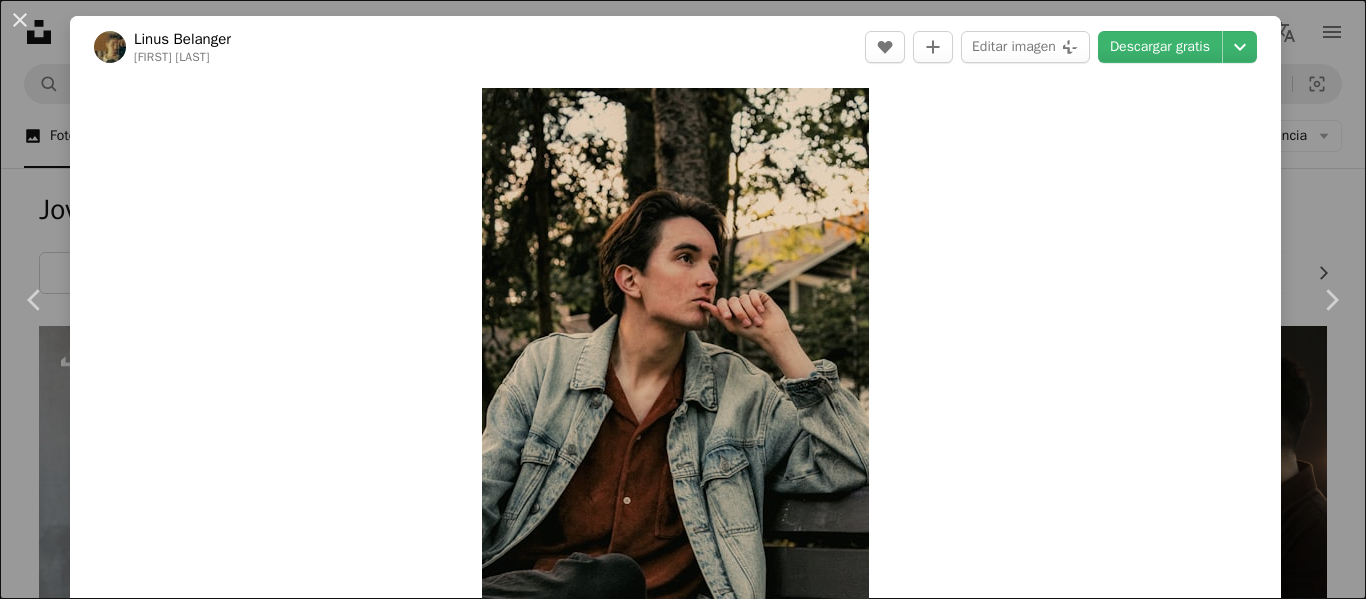 scroll, scrollTop: 899, scrollLeft: 0, axis: vertical 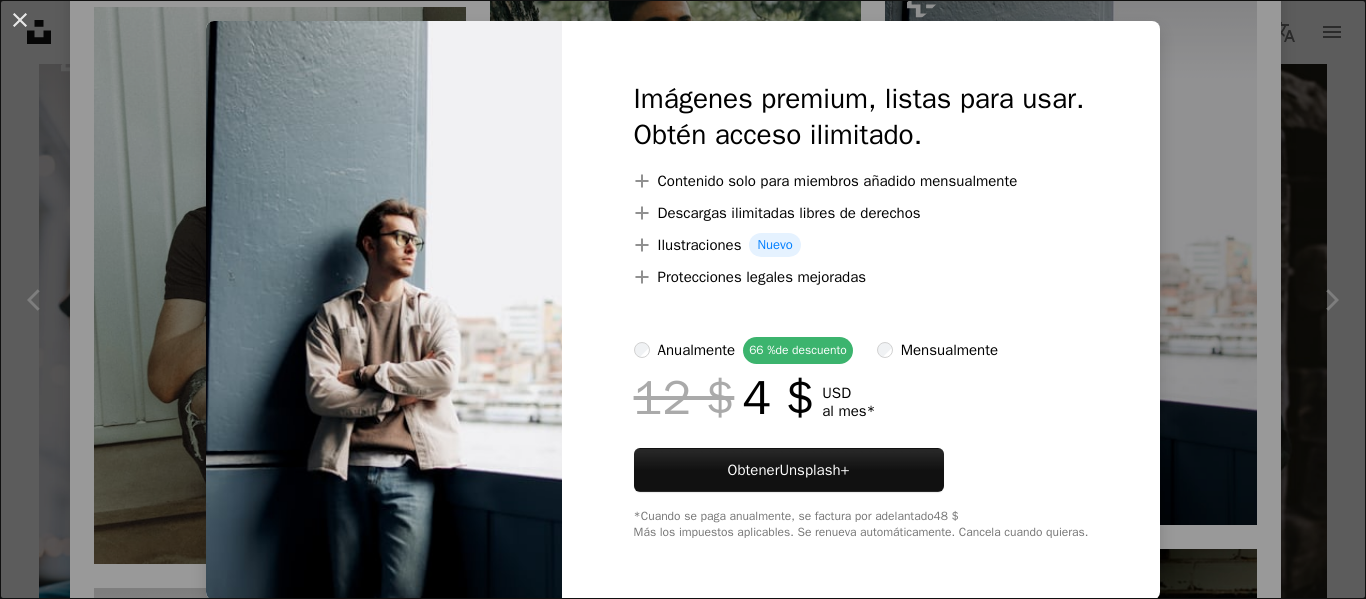 click on "An X shape Imágenes premium, listas para usar. Obtén acceso ilimitado. A plus sign Contenido solo para miembros añadido mensualmente A plus sign Descargas ilimitadas libres de derechos A plus sign Ilustraciones  Nuevo A plus sign Protecciones legales mejoradas anualmente 66 %  de descuento mensualmente 12 $   4 $ USD al mes * Obtener  Unsplash+ *Cuando se paga anualmente, se factura por adelantado  48 $ Más los impuestos aplicables. Se renueva automáticamente. Cancela cuando quieras." at bounding box center (683, 299) 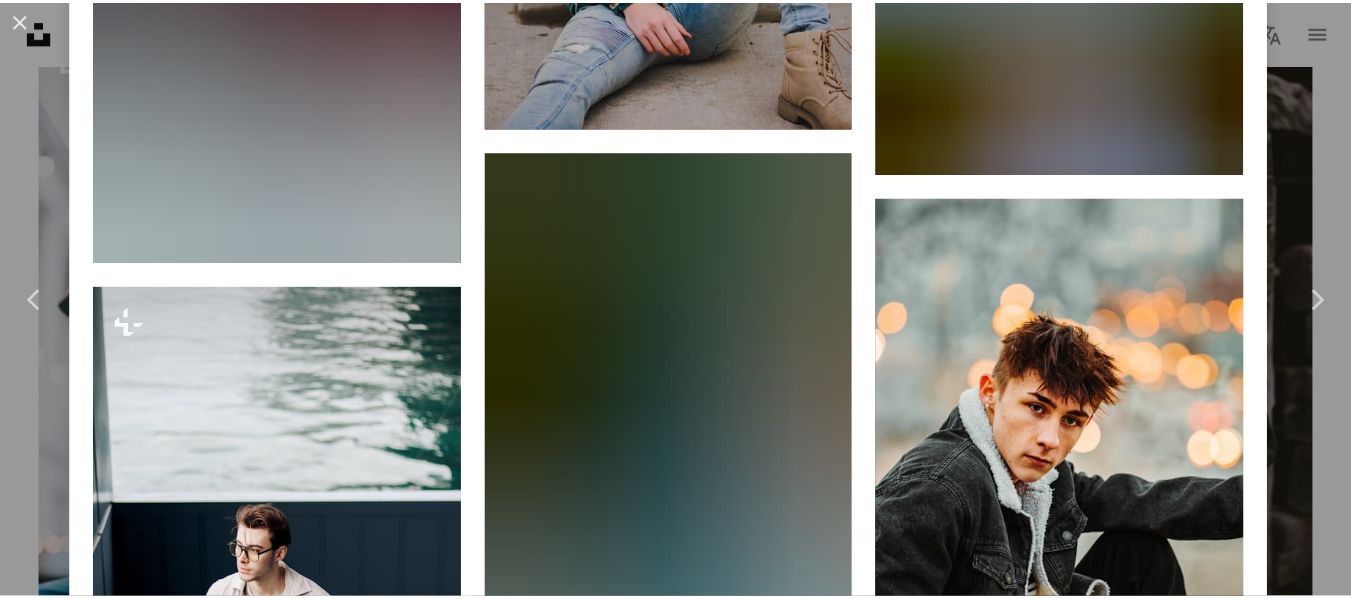 scroll, scrollTop: 9400, scrollLeft: 0, axis: vertical 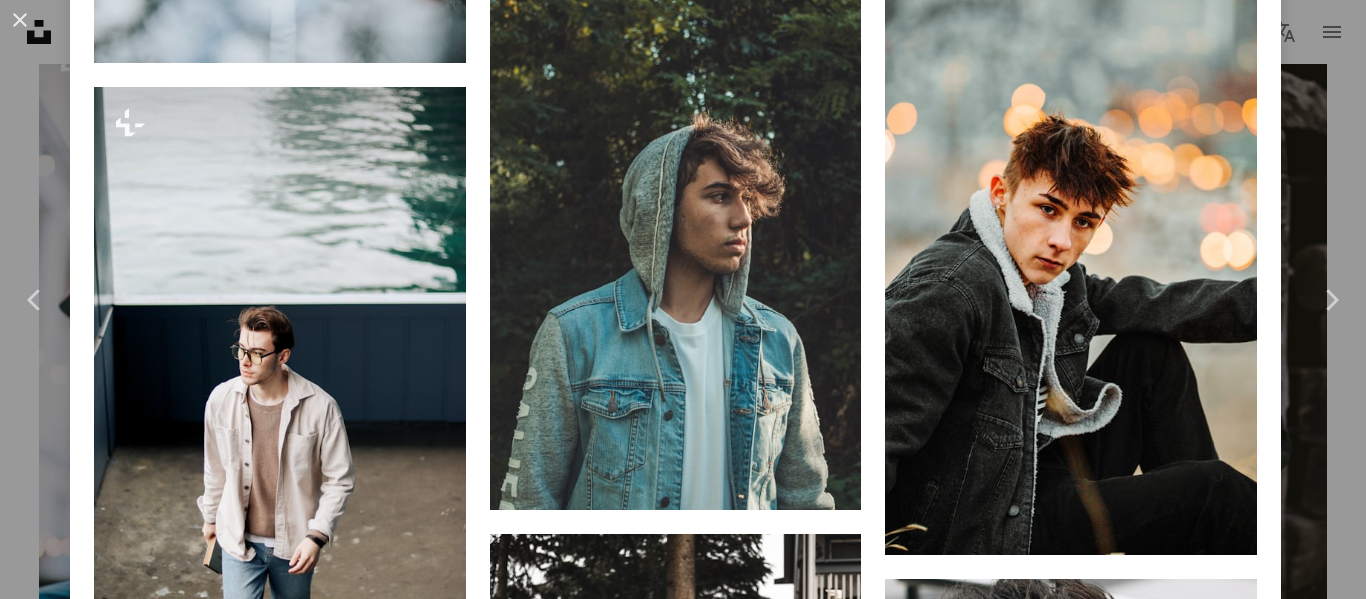 click on "An X shape Chevron left Chevron right Linus Belanger linusbelanger A heart A plus sign Editar imagen   Plus sign for Unsplash+ Descargar gratis Chevron down Zoom in Visualizaciones 12.396 Descargas 81 A forward-right arrow Compartir Info icon Información More Actions Calendar outlined Publicado el  10 de octubre de 2023 Camera Canon, EOS Rebel T7 Safety Uso gratuito bajo la  Licencia Unsplash retrato hombre cara adulto fotografía feliz sonreír masculino cabello humo vaqueros chaqueta cabeza pantalón sentada abrigo cabello castaño Fotos de stock gratuitas Explora imágenes premium relacionadas en iStock  |  Ahorra un 20 % con el código UNSPLASH20 Ver más en iStock  ↗ Imágenes relacionadas A heart A plus sign Linus Belanger Arrow pointing down A heart A plus sign Muhd Asyraaf Arrow pointing down A heart A plus sign Sonny Mauricio Disponible para contratación A checkmark inside of a circle Arrow pointing down Plus sign for Unsplash+ A heart A plus sign Beytullah ÇİTLİK Para  Unsplash+ A lock" at bounding box center [683, 299] 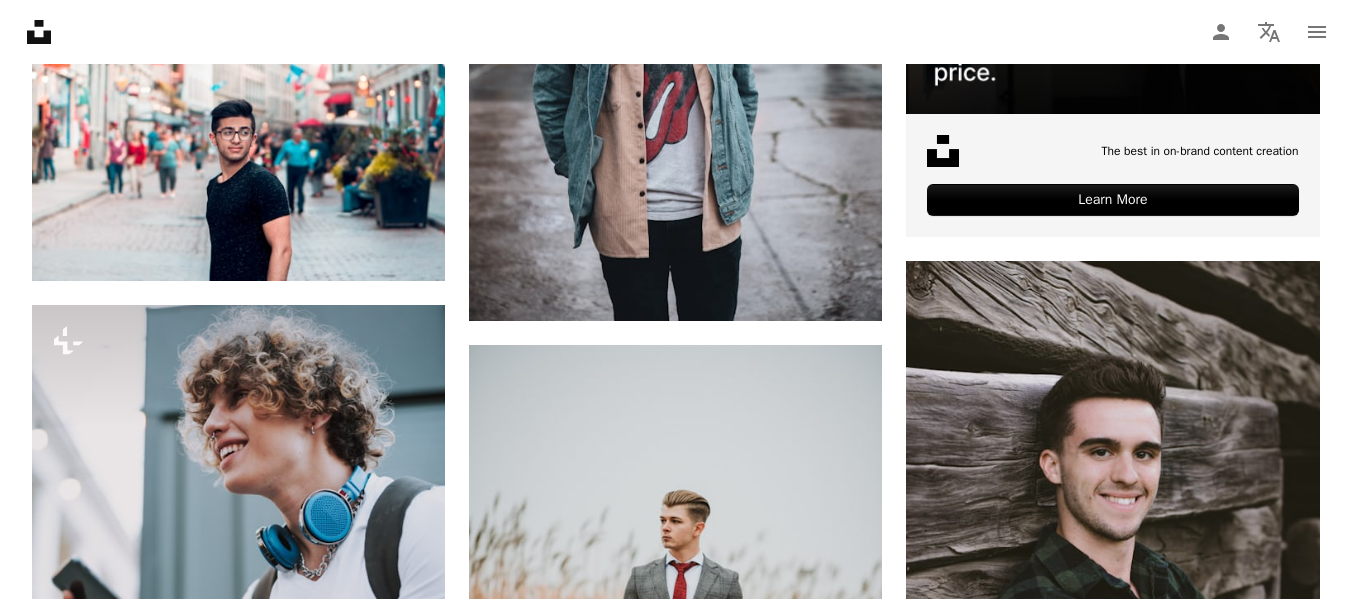 scroll, scrollTop: 499, scrollLeft: 0, axis: vertical 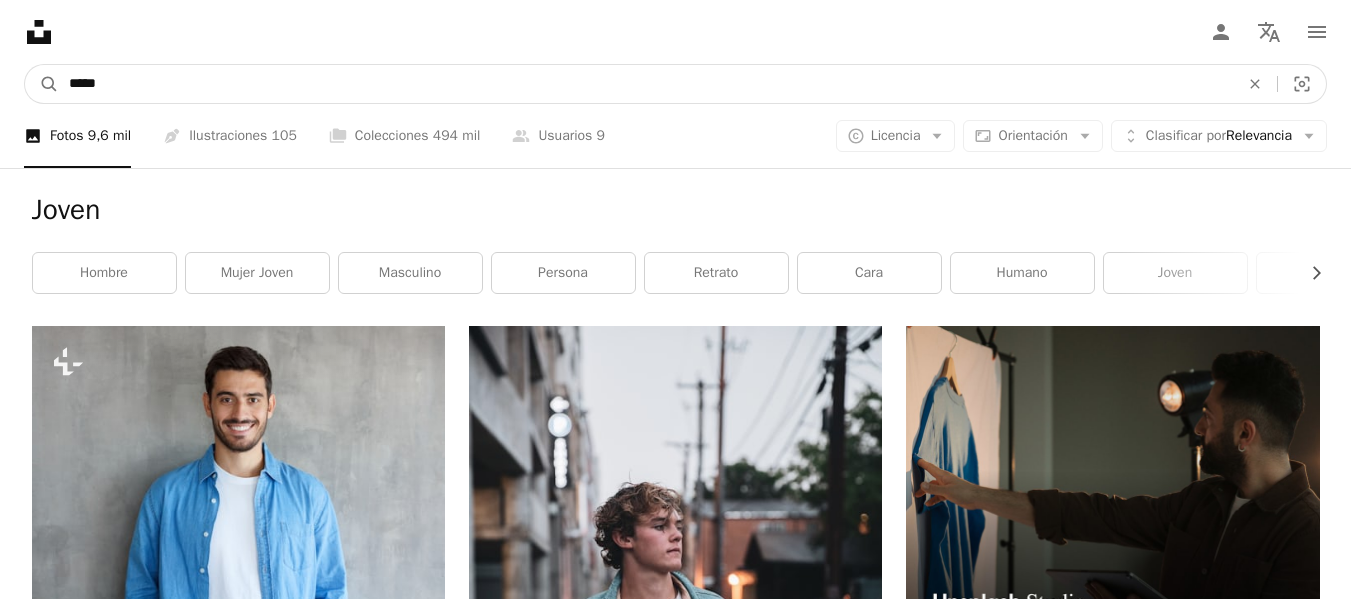 drag, startPoint x: 193, startPoint y: 80, endPoint x: 0, endPoint y: 105, distance: 194.61244 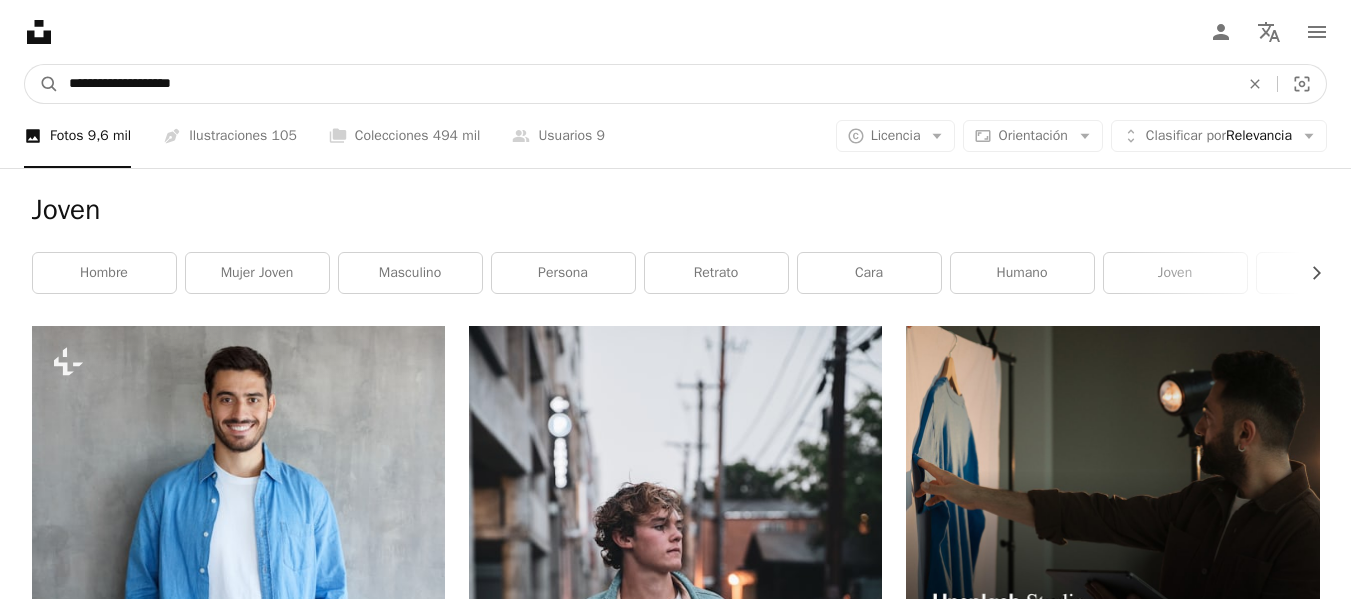 type on "**********" 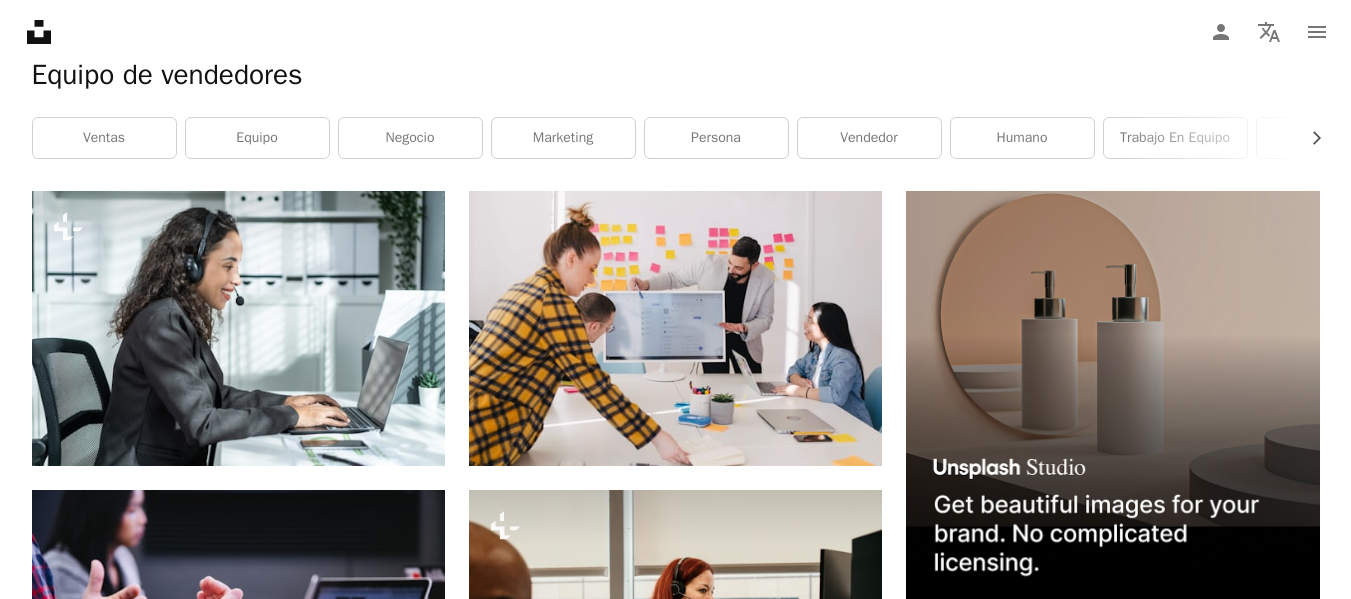 scroll, scrollTop: 0, scrollLeft: 0, axis: both 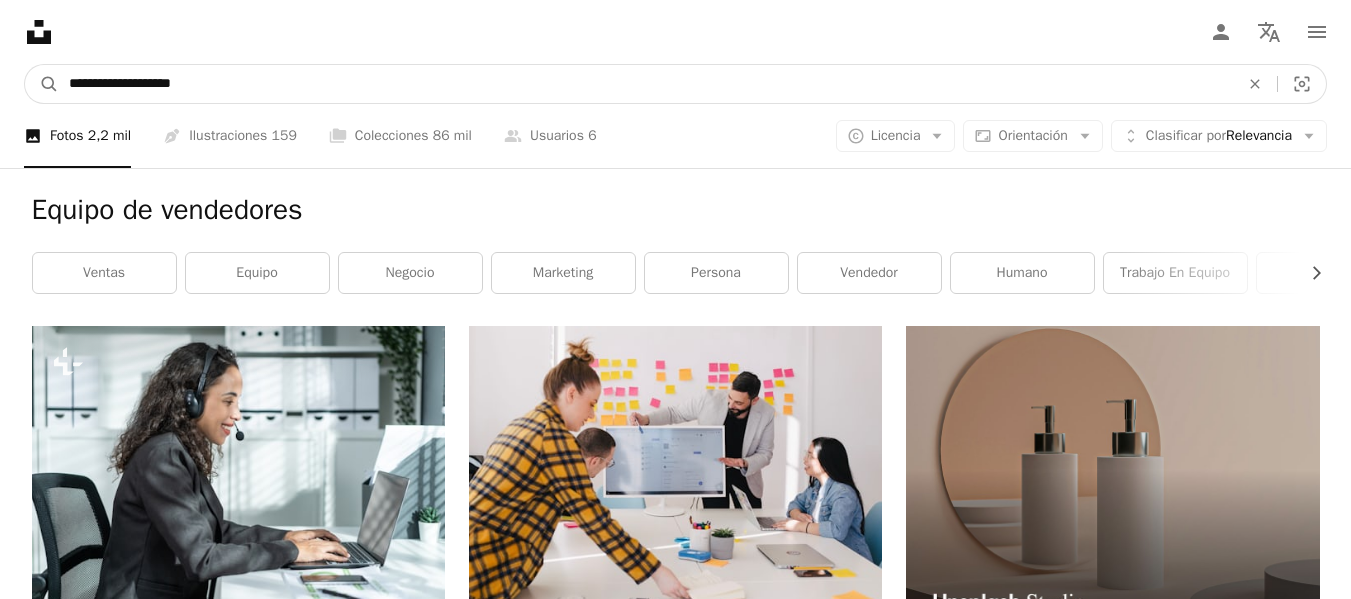 drag, startPoint x: 256, startPoint y: 79, endPoint x: 139, endPoint y: 77, distance: 117.01709 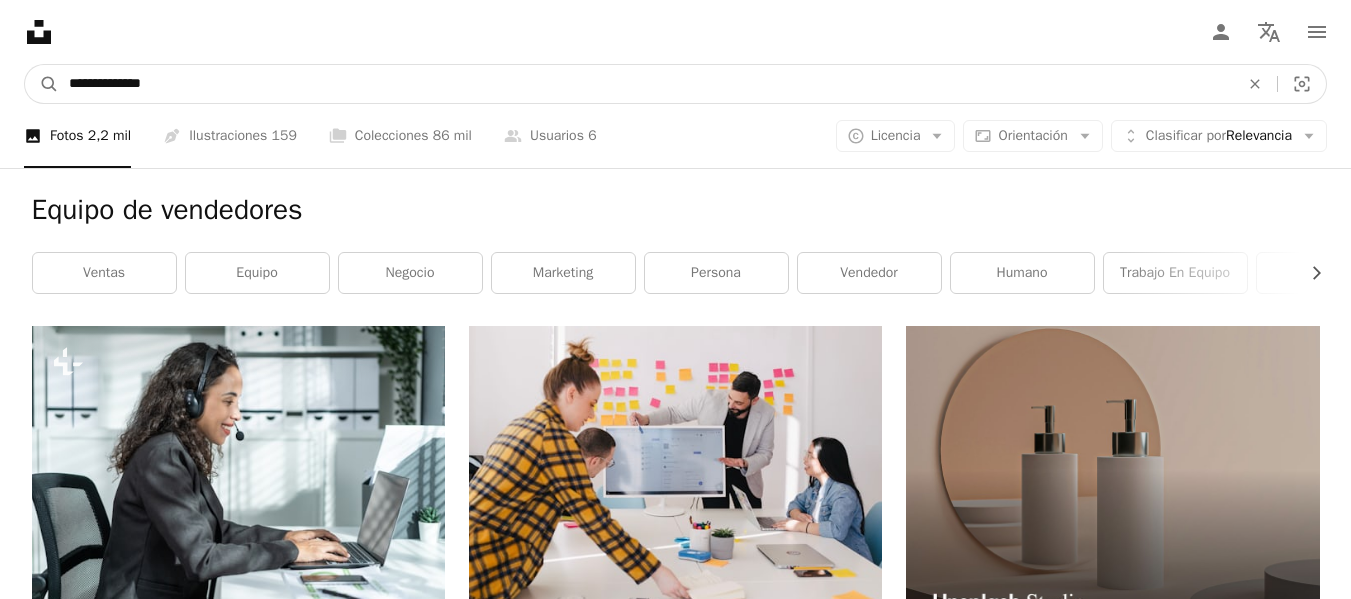 type on "**********" 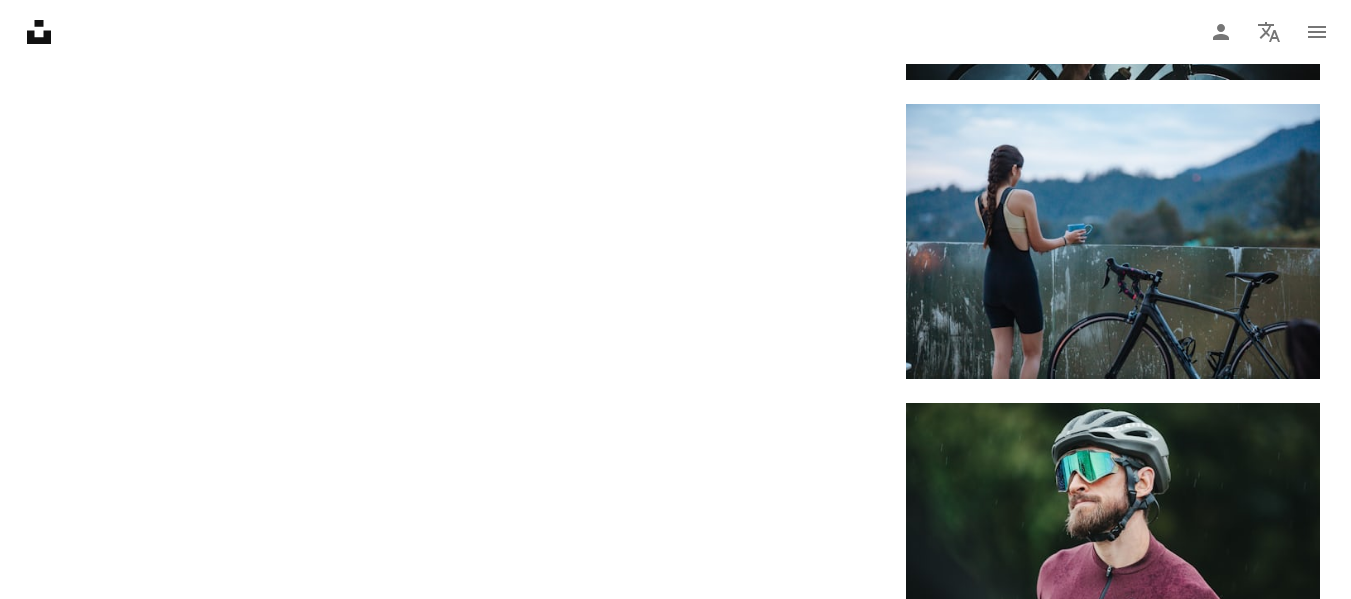 scroll, scrollTop: 3000, scrollLeft: 0, axis: vertical 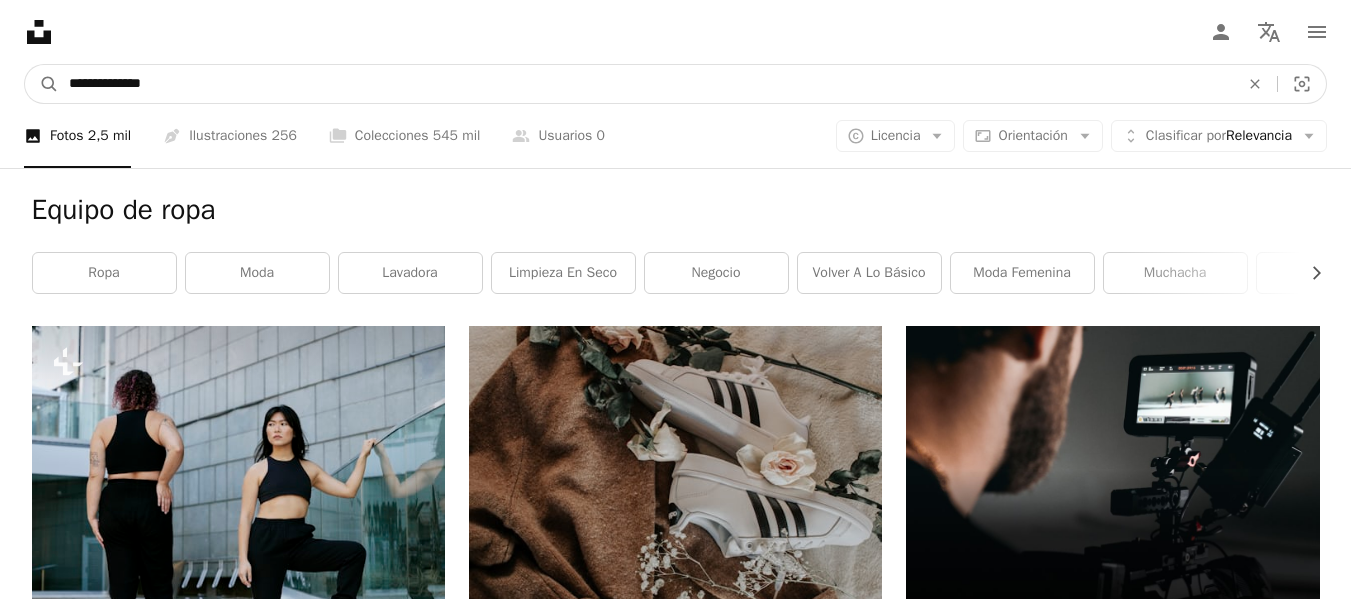 drag, startPoint x: 179, startPoint y: 88, endPoint x: 115, endPoint y: 93, distance: 64.195015 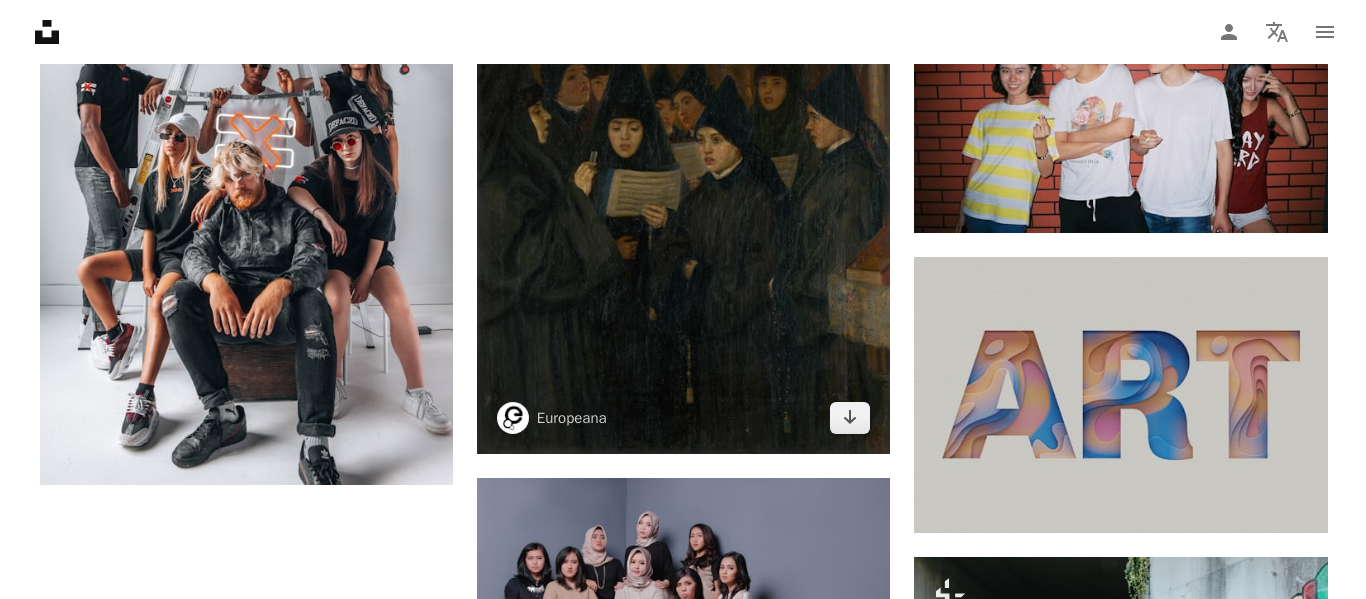 scroll, scrollTop: 2500, scrollLeft: 0, axis: vertical 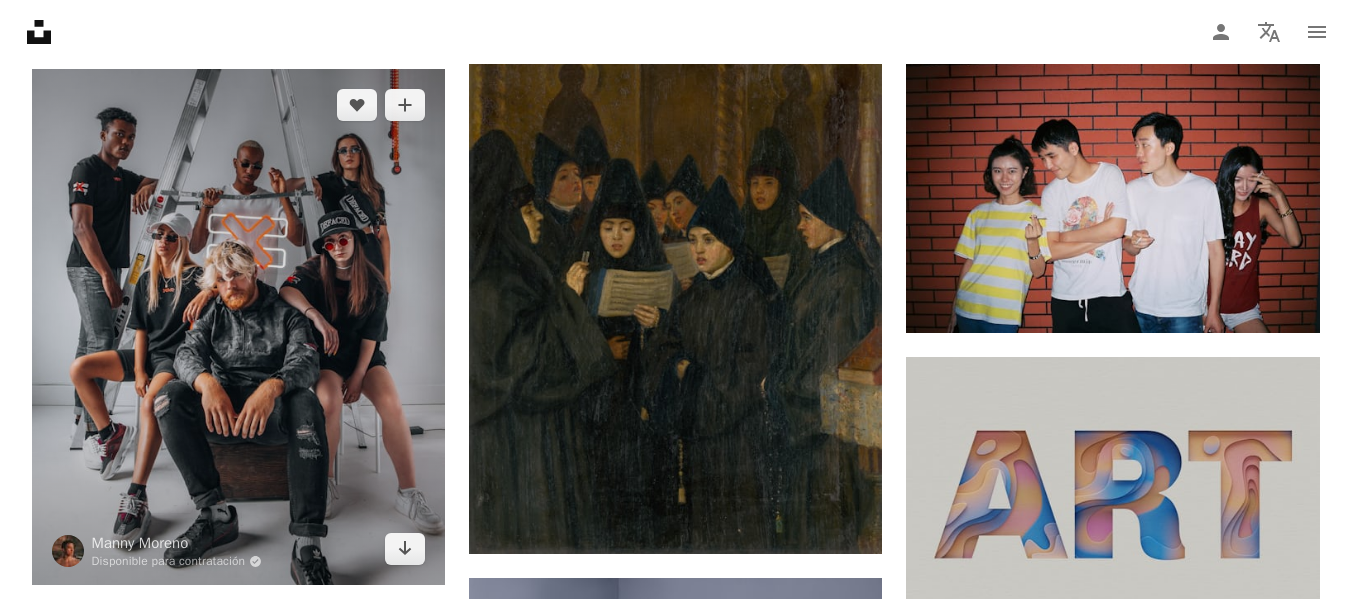click at bounding box center [238, 327] 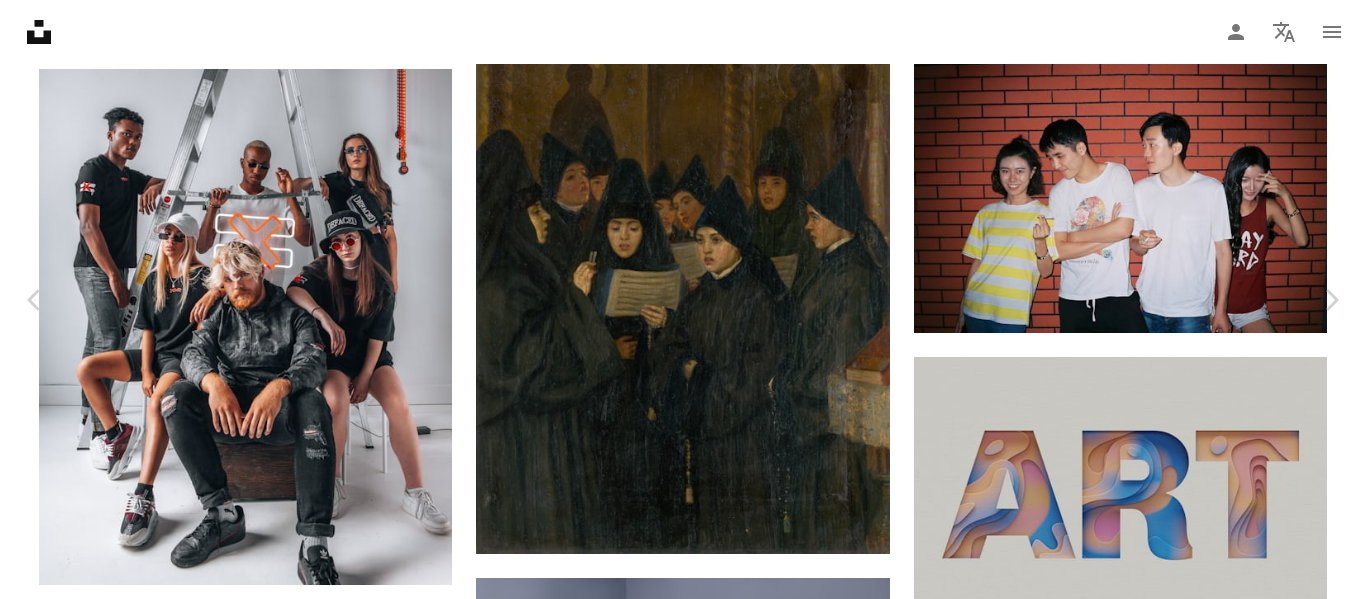 scroll, scrollTop: 3200, scrollLeft: 0, axis: vertical 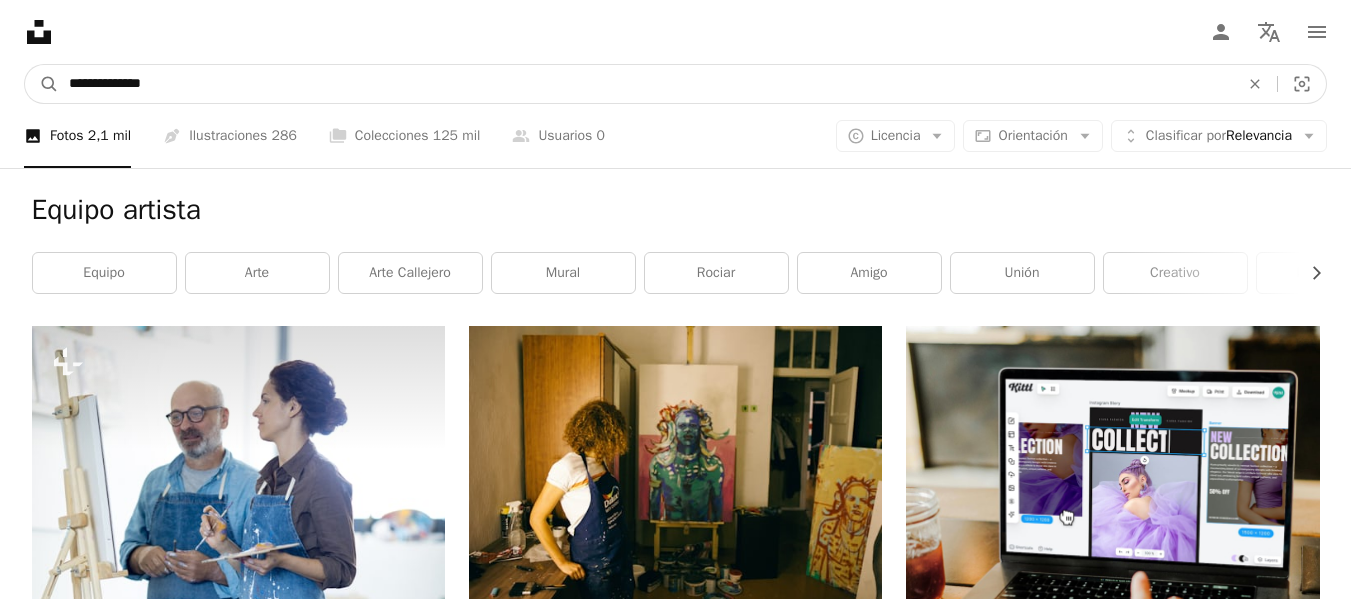 drag, startPoint x: 199, startPoint y: 81, endPoint x: 64, endPoint y: 107, distance: 137.48091 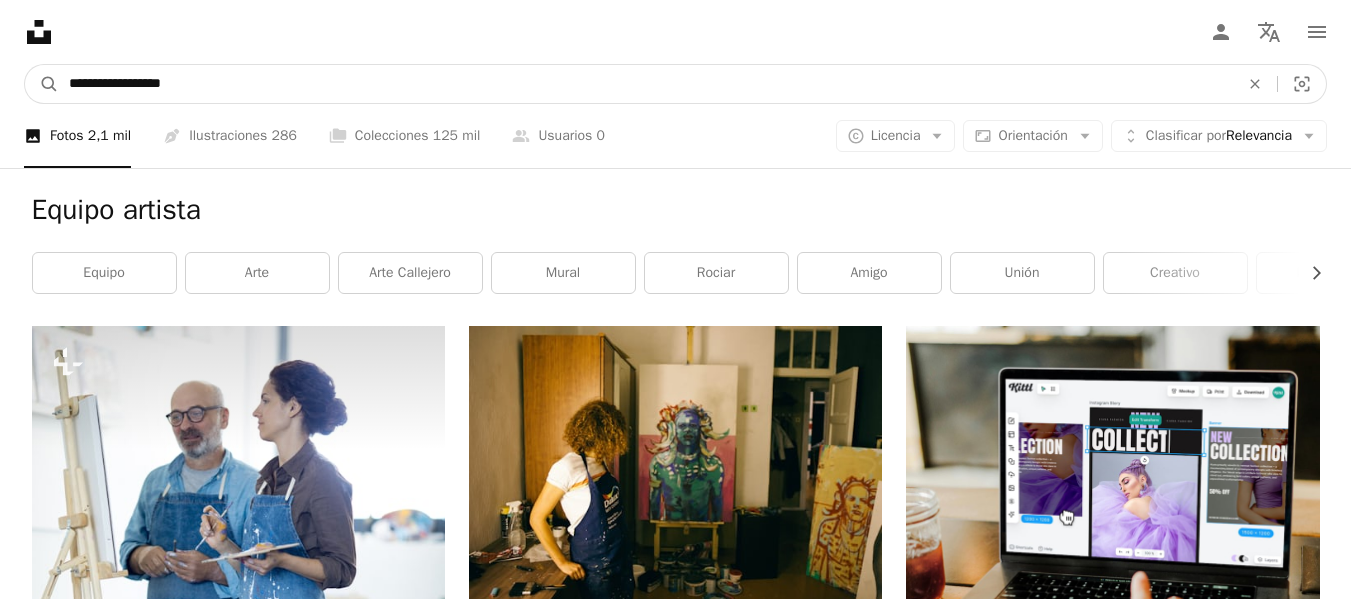 type on "**********" 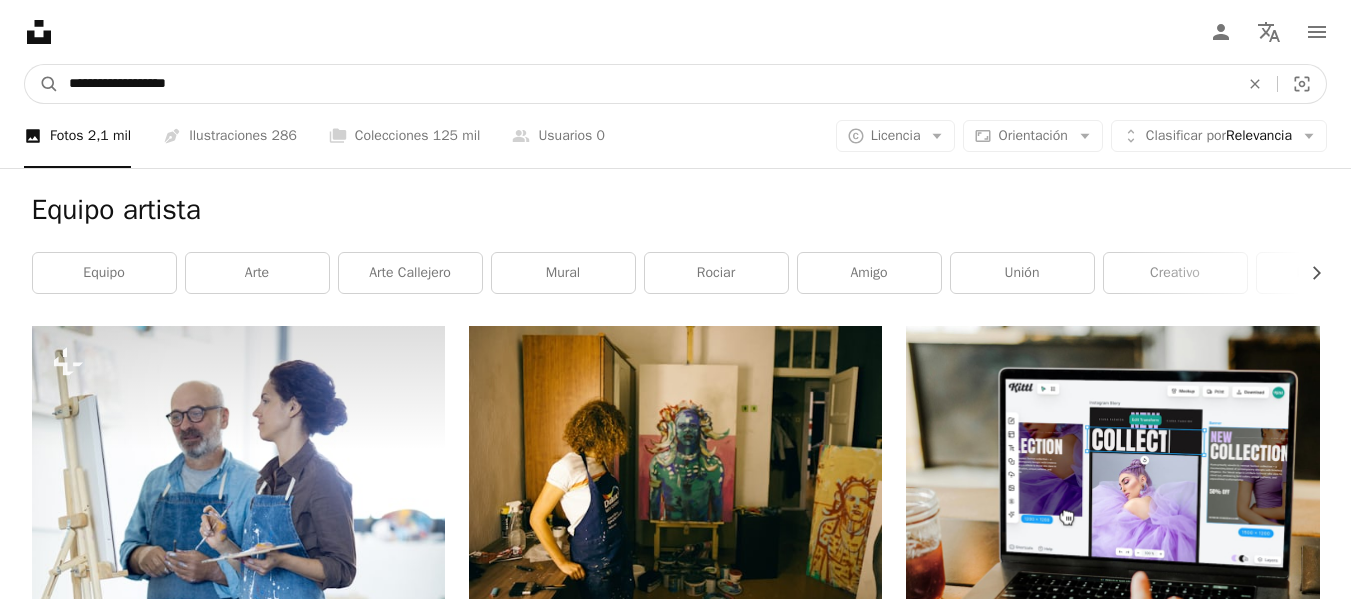 click on "A magnifying glass" at bounding box center (42, 84) 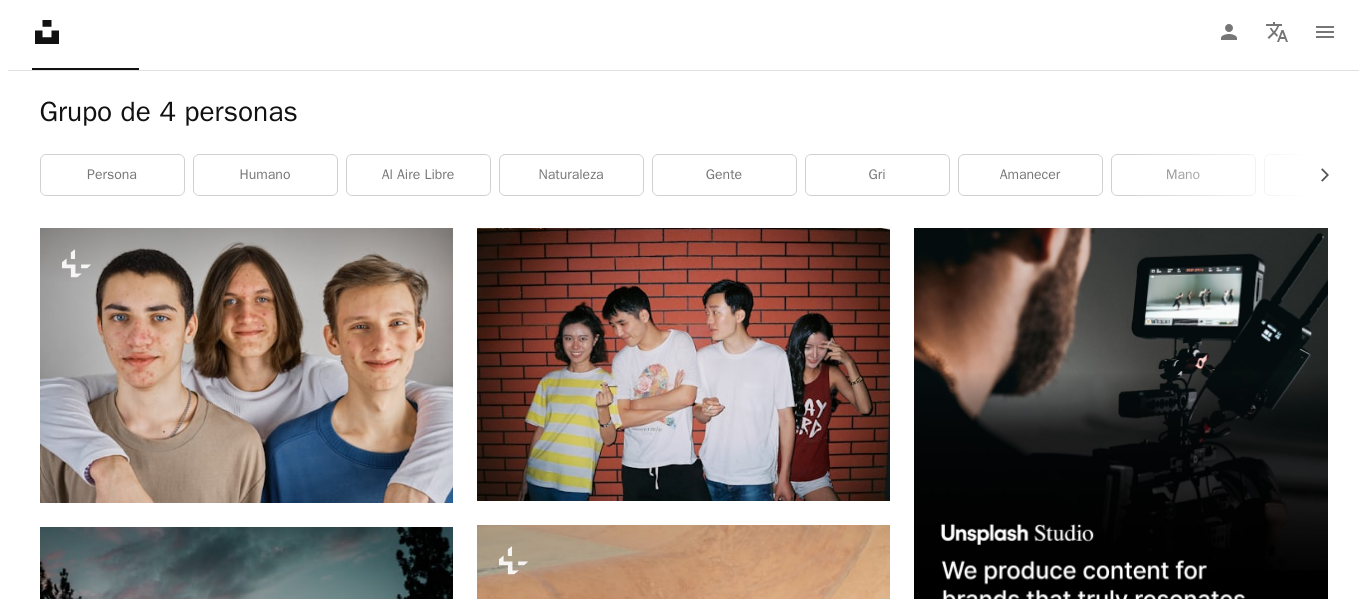 scroll, scrollTop: 45, scrollLeft: 0, axis: vertical 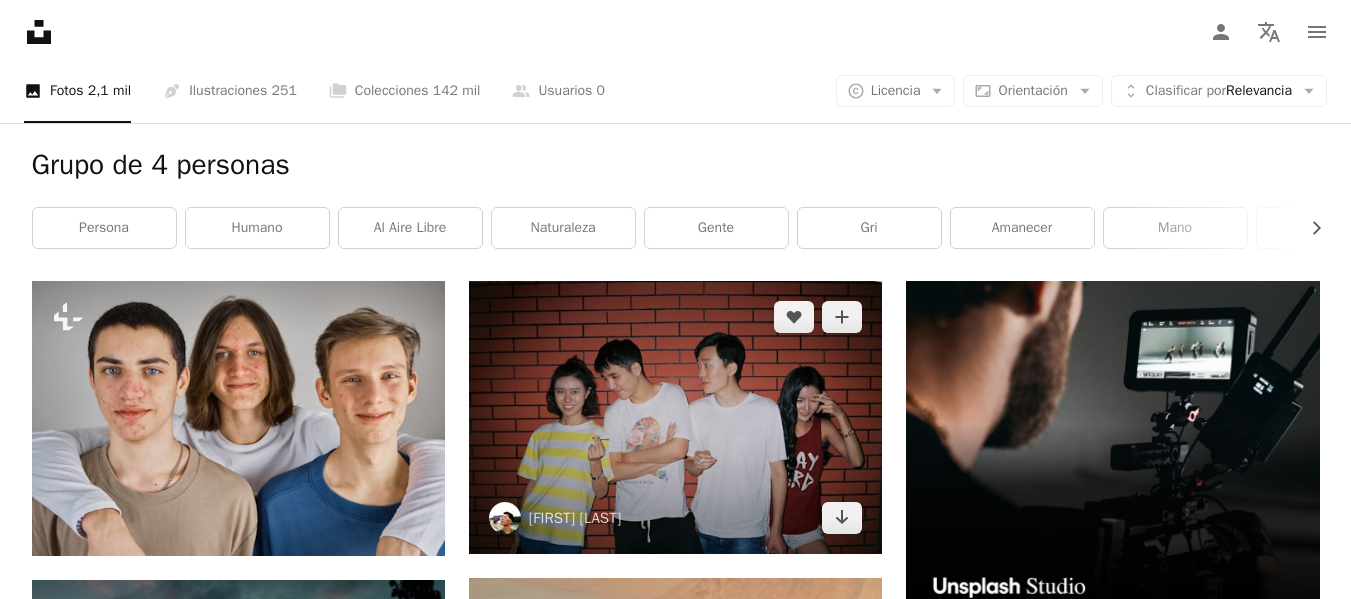 click at bounding box center (675, 417) 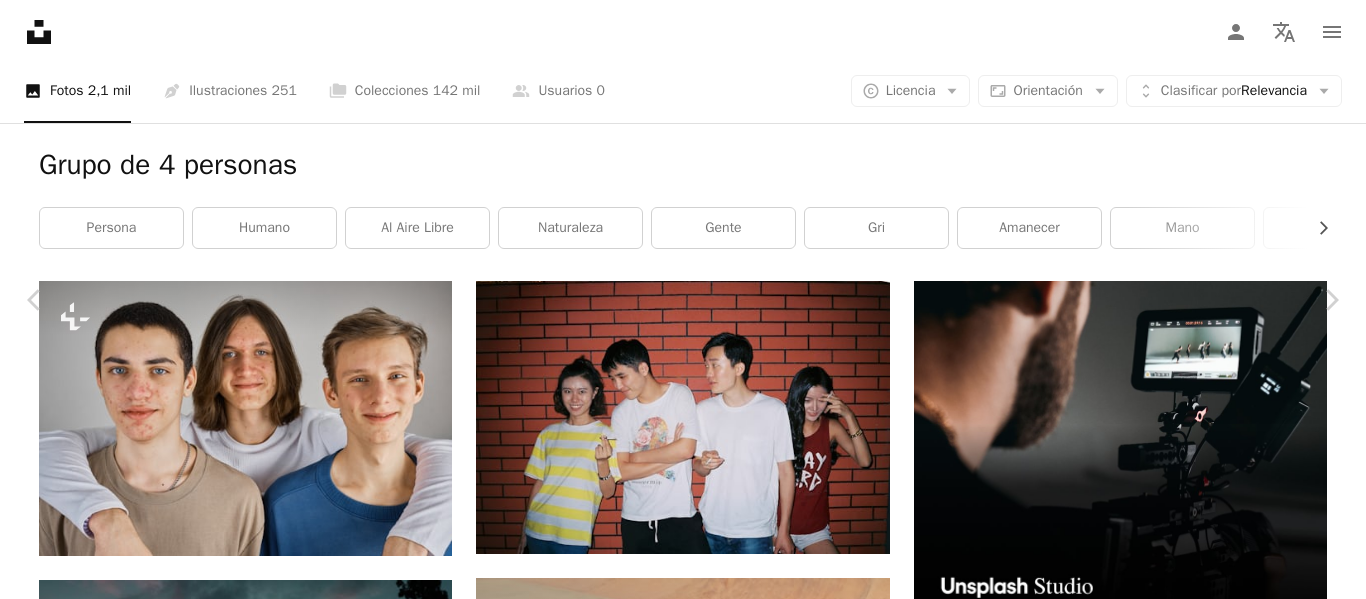scroll, scrollTop: 11361, scrollLeft: 0, axis: vertical 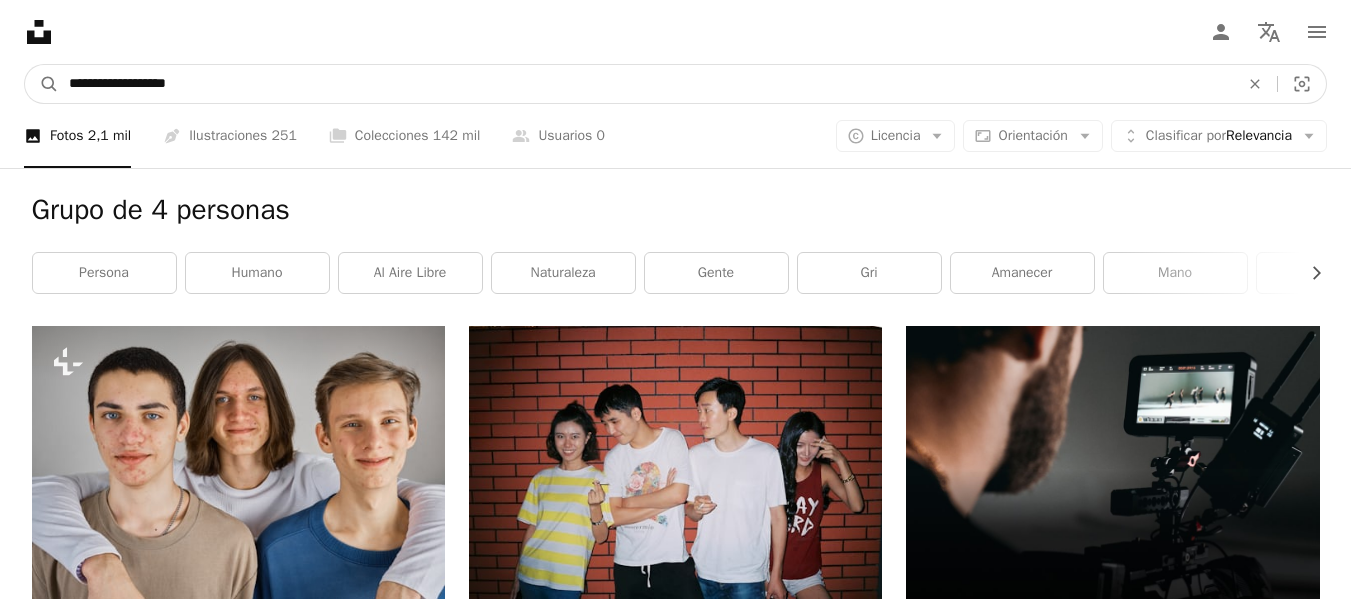 drag, startPoint x: 205, startPoint y: 86, endPoint x: 0, endPoint y: 85, distance: 205.00244 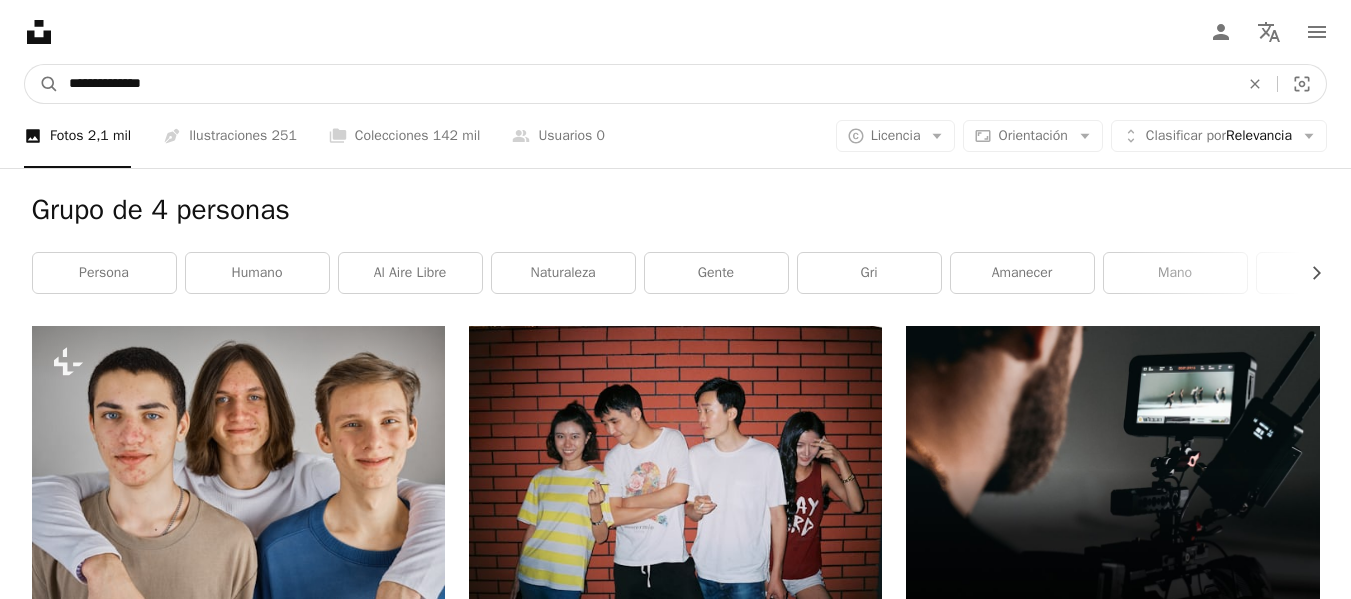 type on "**********" 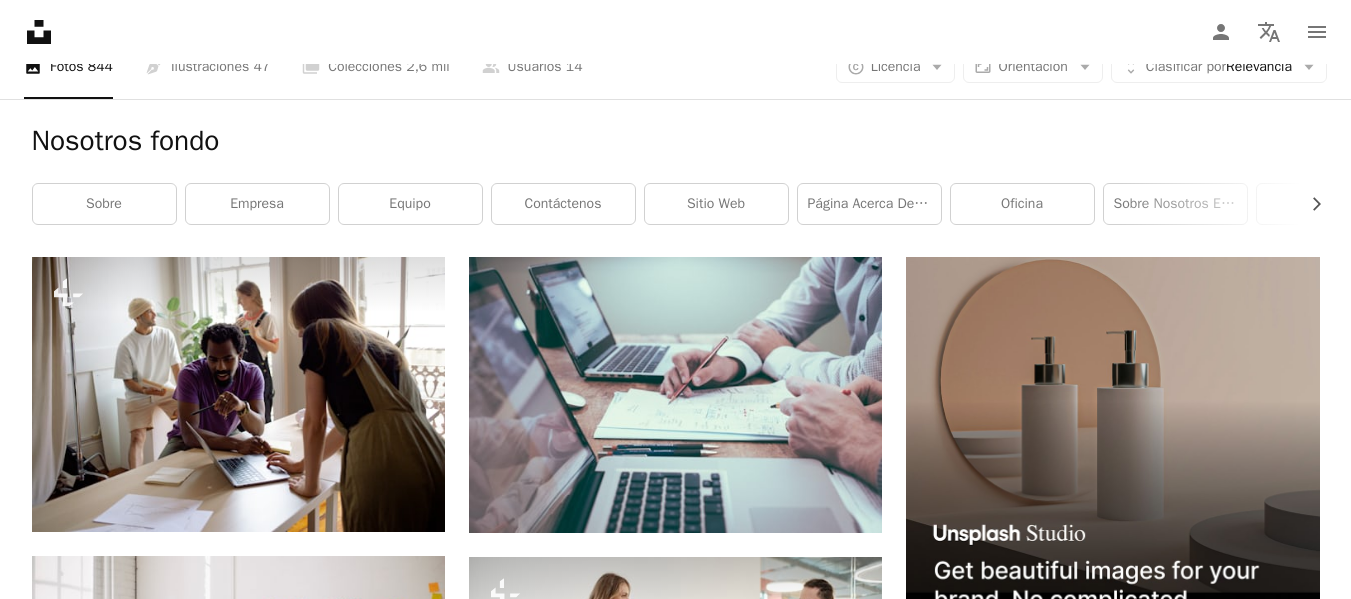 scroll, scrollTop: 0, scrollLeft: 0, axis: both 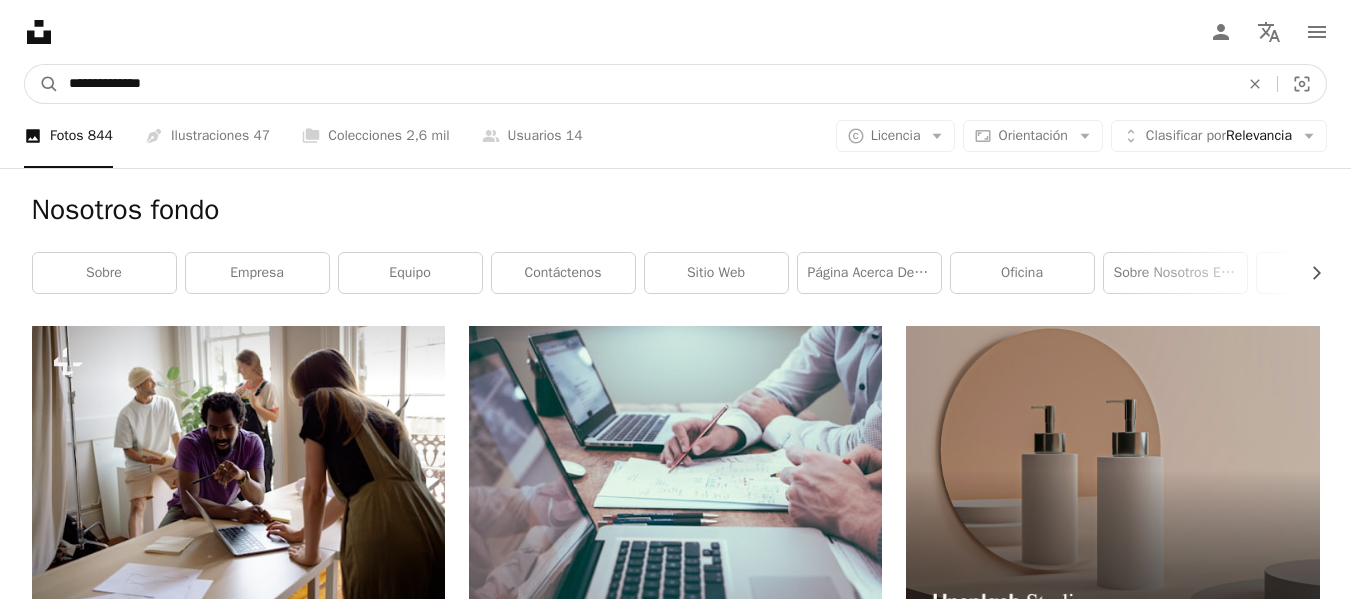 drag, startPoint x: 196, startPoint y: 78, endPoint x: 0, endPoint y: 68, distance: 196.25494 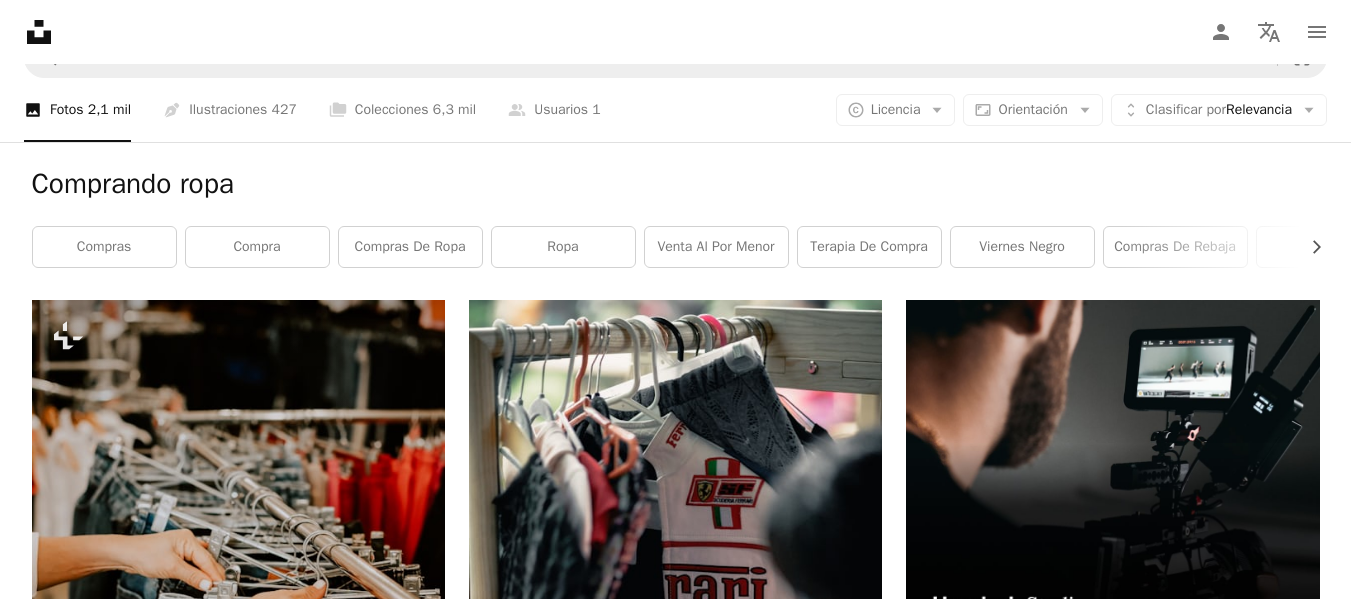 scroll, scrollTop: 0, scrollLeft: 0, axis: both 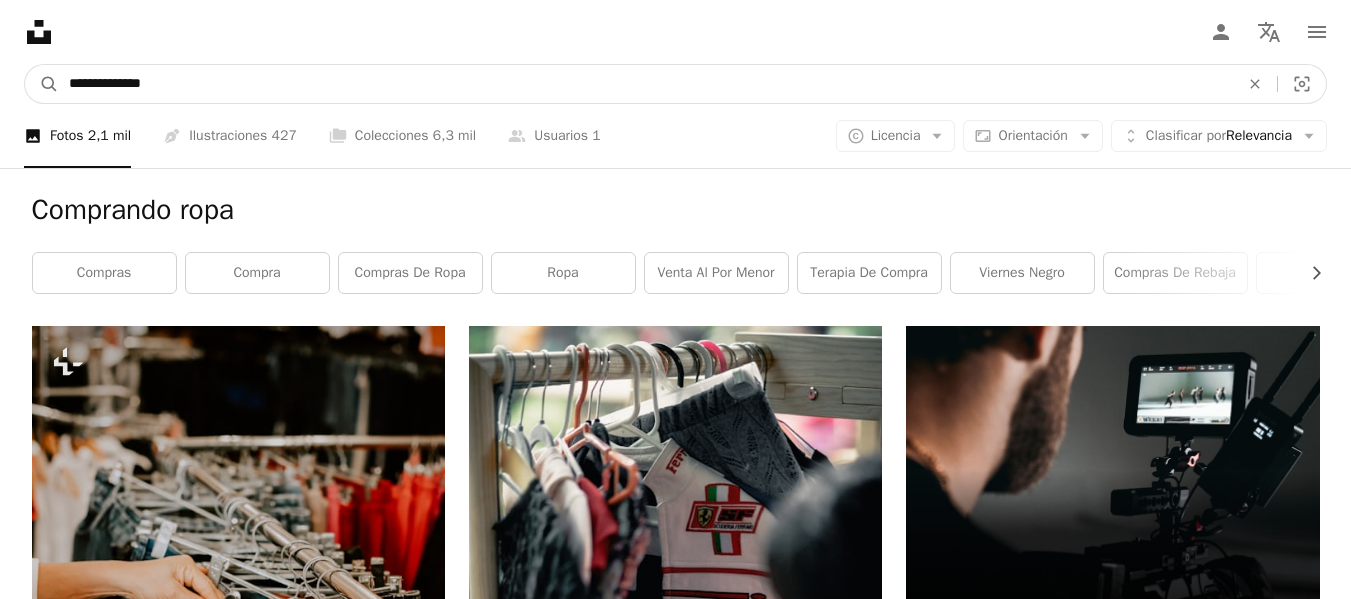 drag, startPoint x: 234, startPoint y: 83, endPoint x: 0, endPoint y: 96, distance: 234.36084 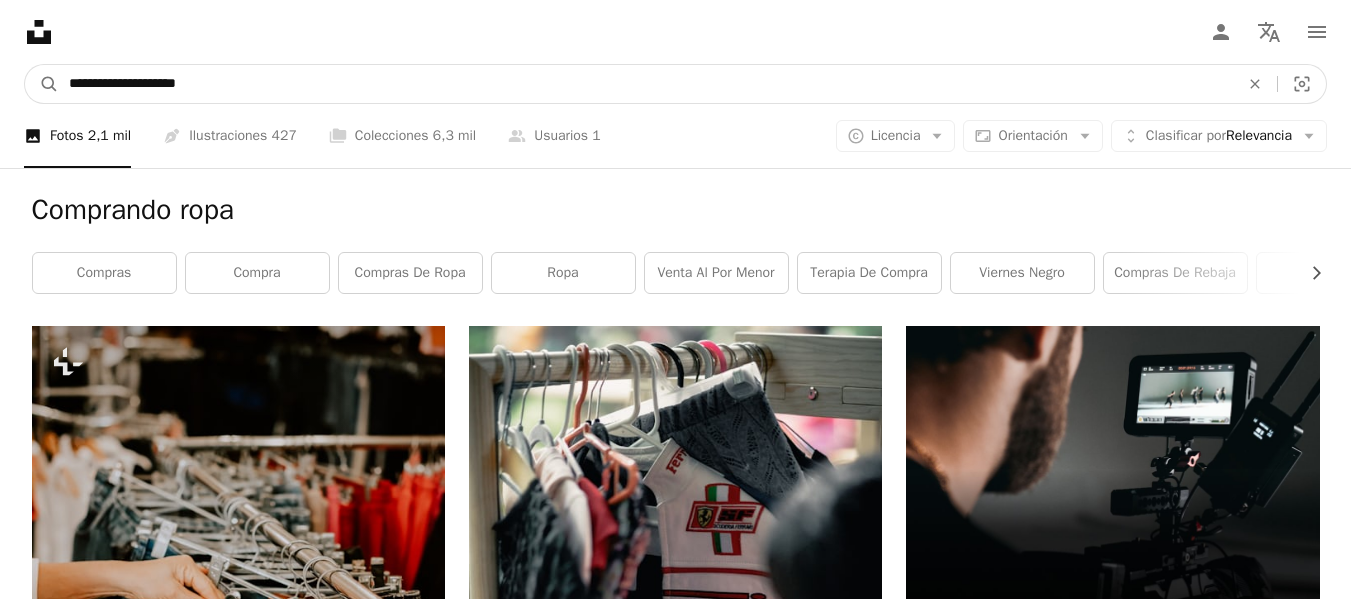 type on "**********" 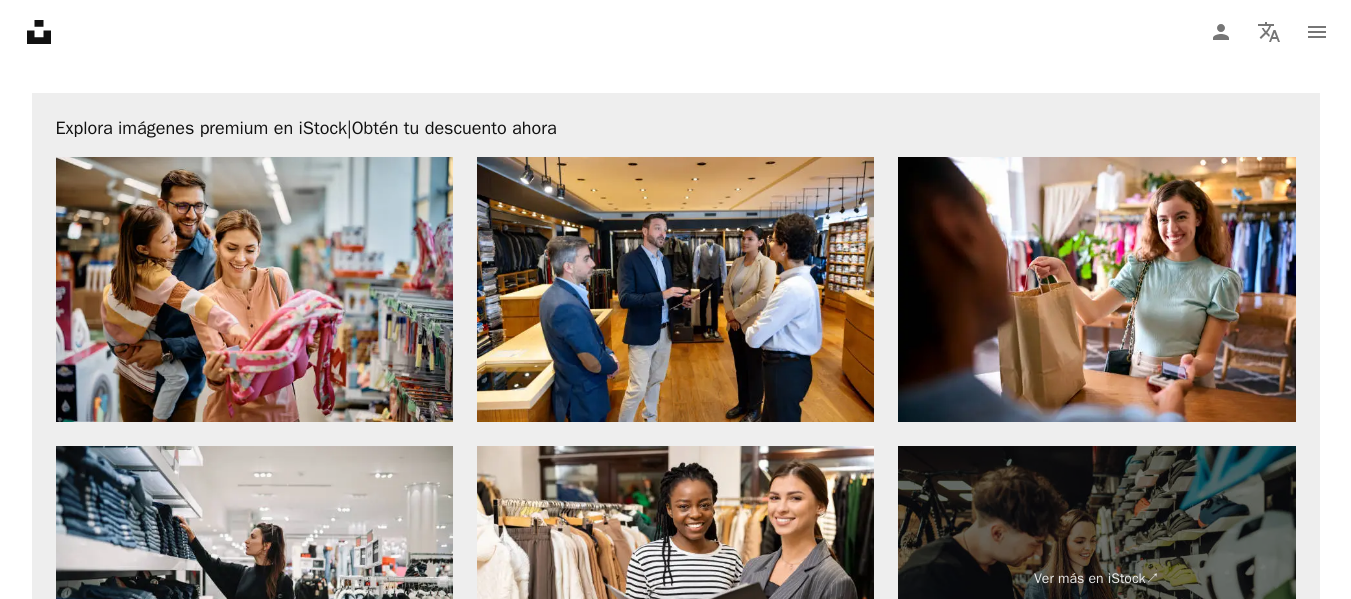scroll, scrollTop: 3500, scrollLeft: 0, axis: vertical 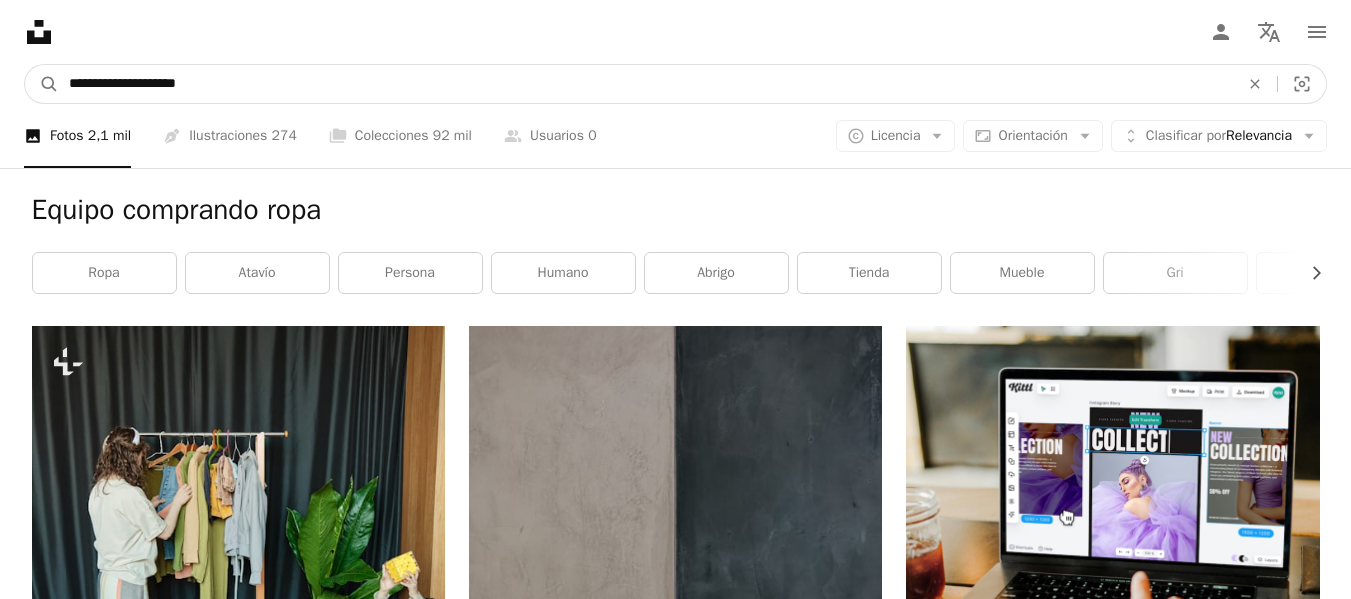 drag, startPoint x: 186, startPoint y: 80, endPoint x: 115, endPoint y: 86, distance: 71.25307 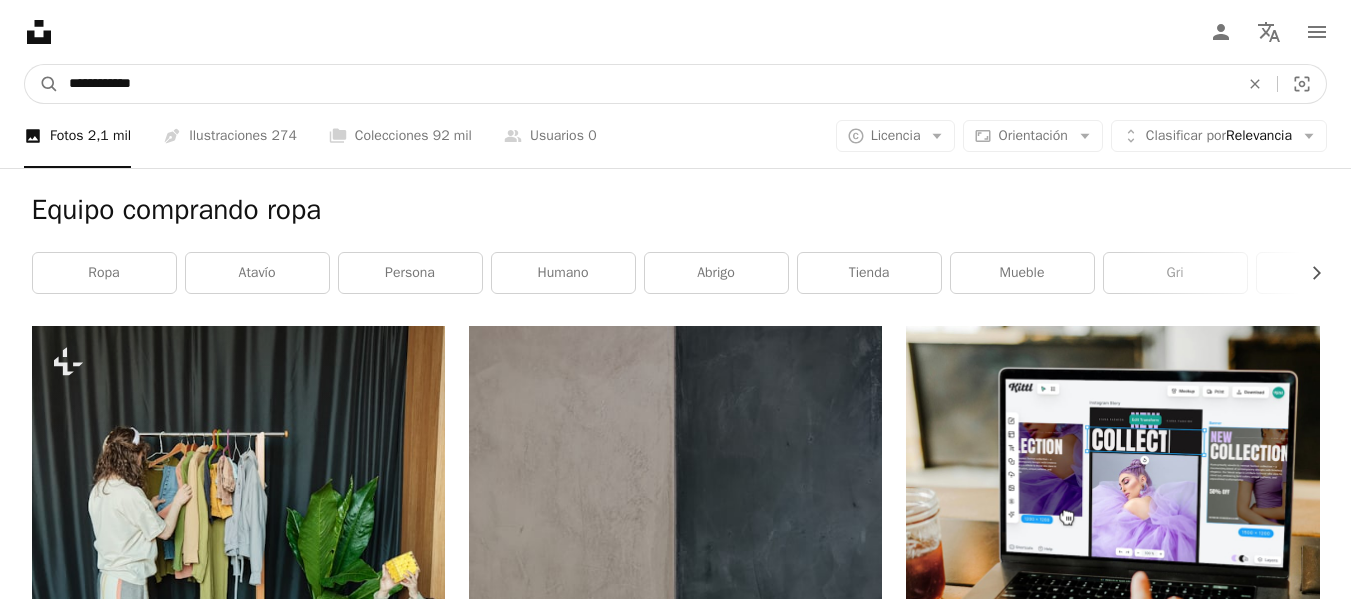 click on "A magnifying glass" at bounding box center [42, 84] 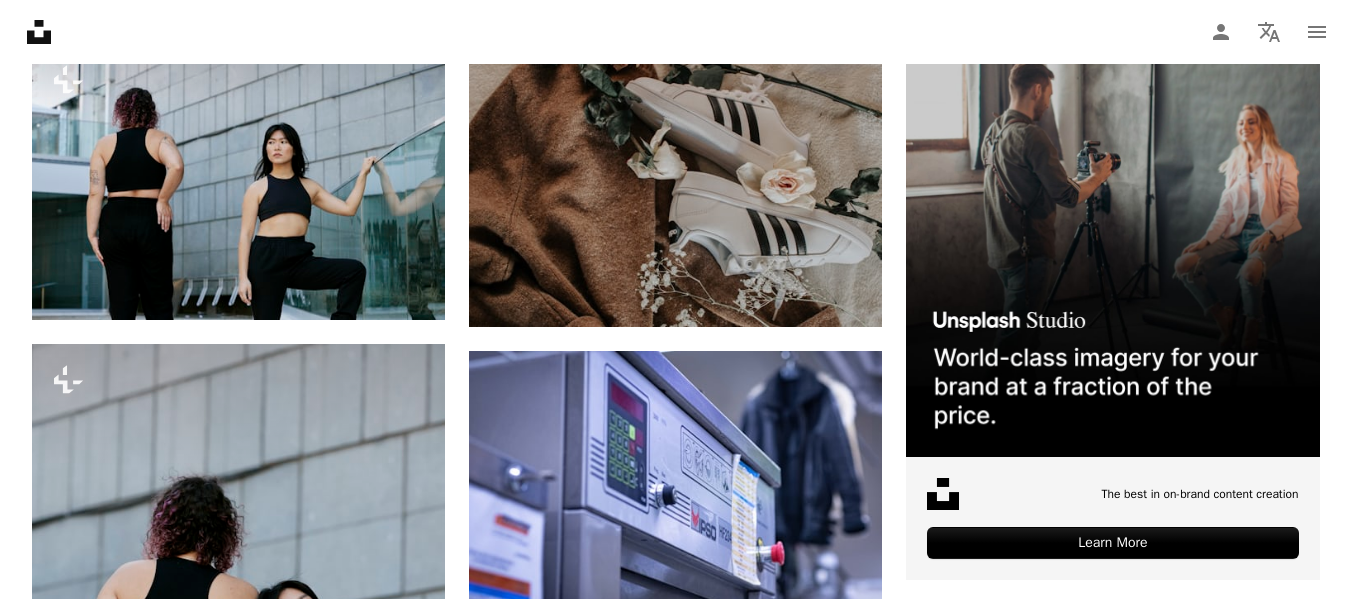 scroll, scrollTop: 83, scrollLeft: 0, axis: vertical 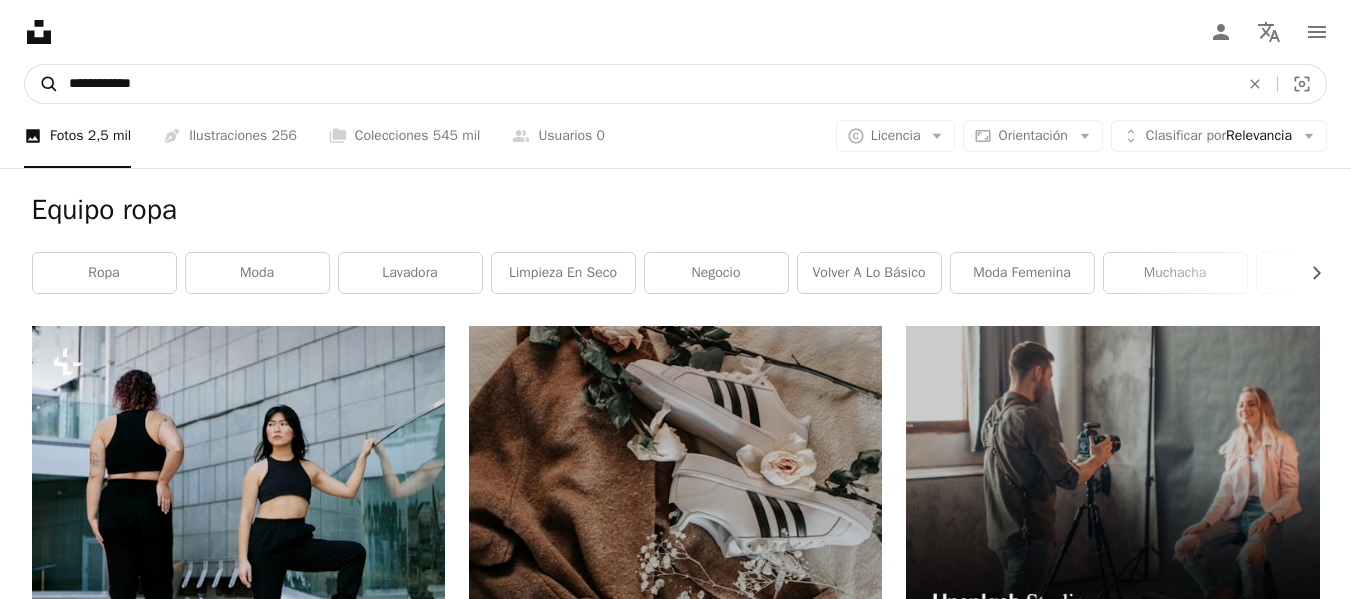 drag, startPoint x: 156, startPoint y: 74, endPoint x: 28, endPoint y: 90, distance: 128.99612 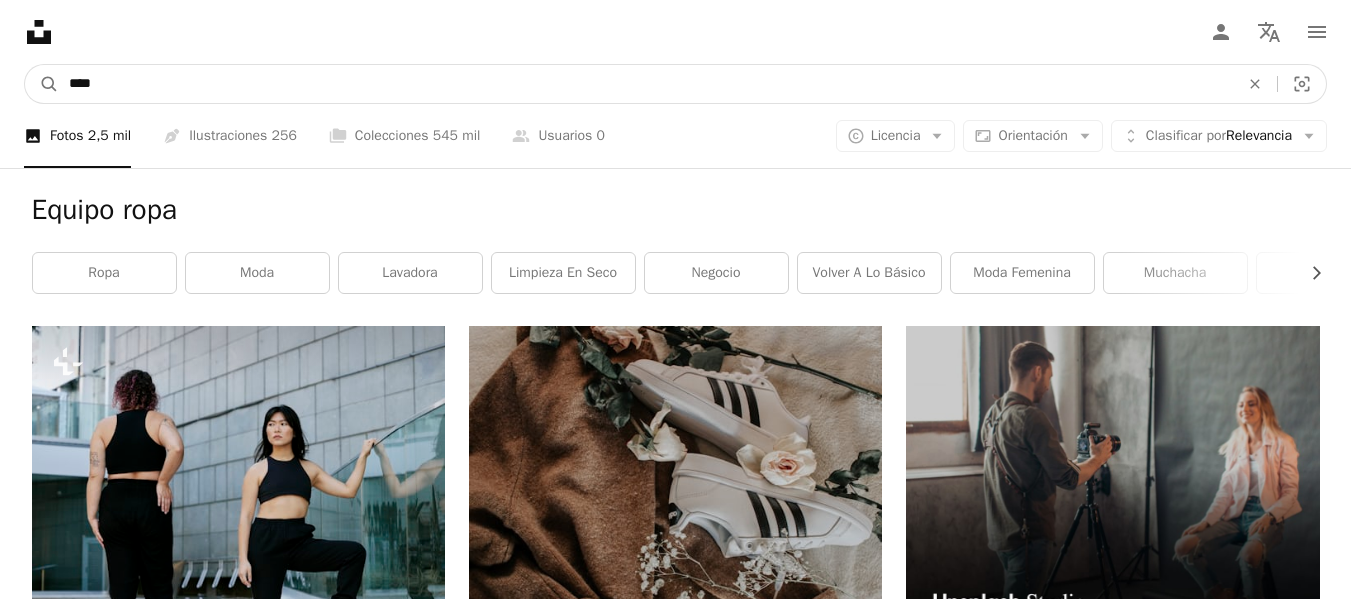type on "****" 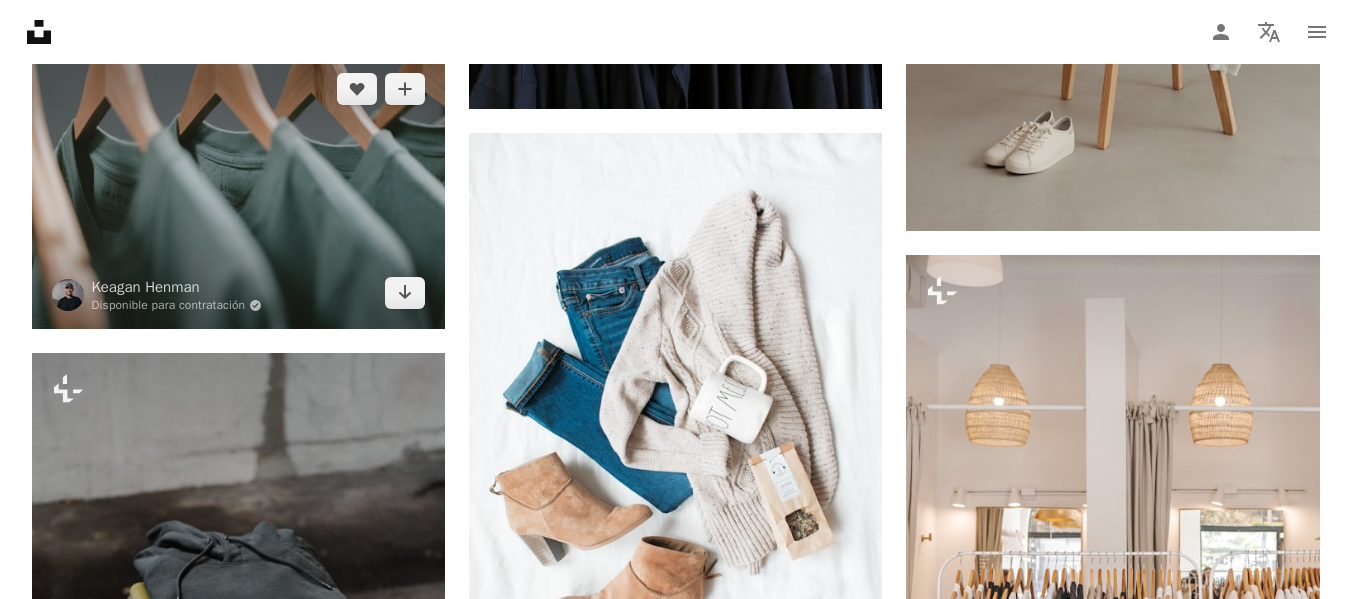 scroll, scrollTop: 2500, scrollLeft: 0, axis: vertical 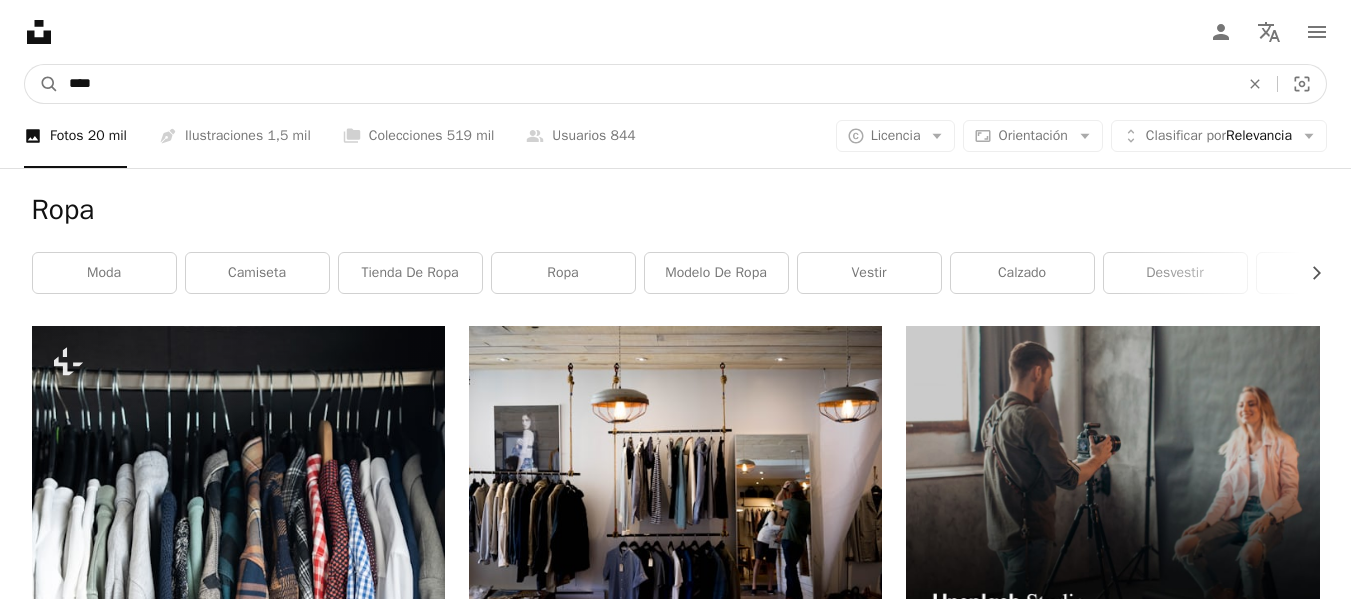 drag, startPoint x: 109, startPoint y: 90, endPoint x: 0, endPoint y: 109, distance: 110.64357 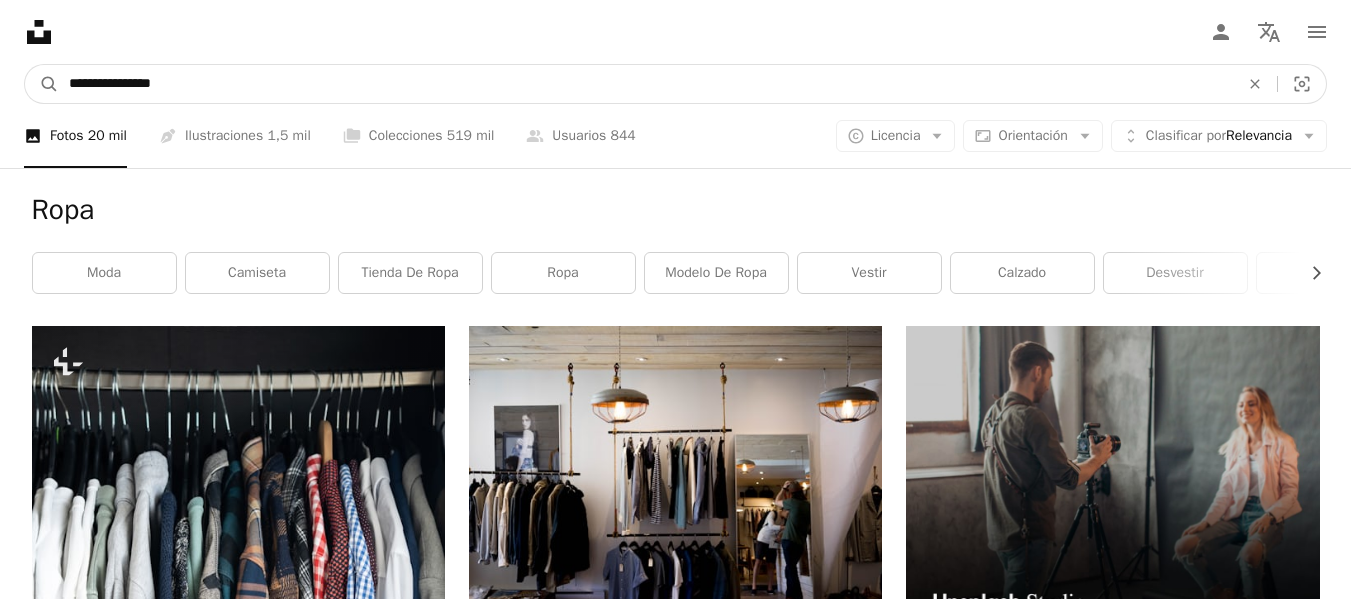type on "**********" 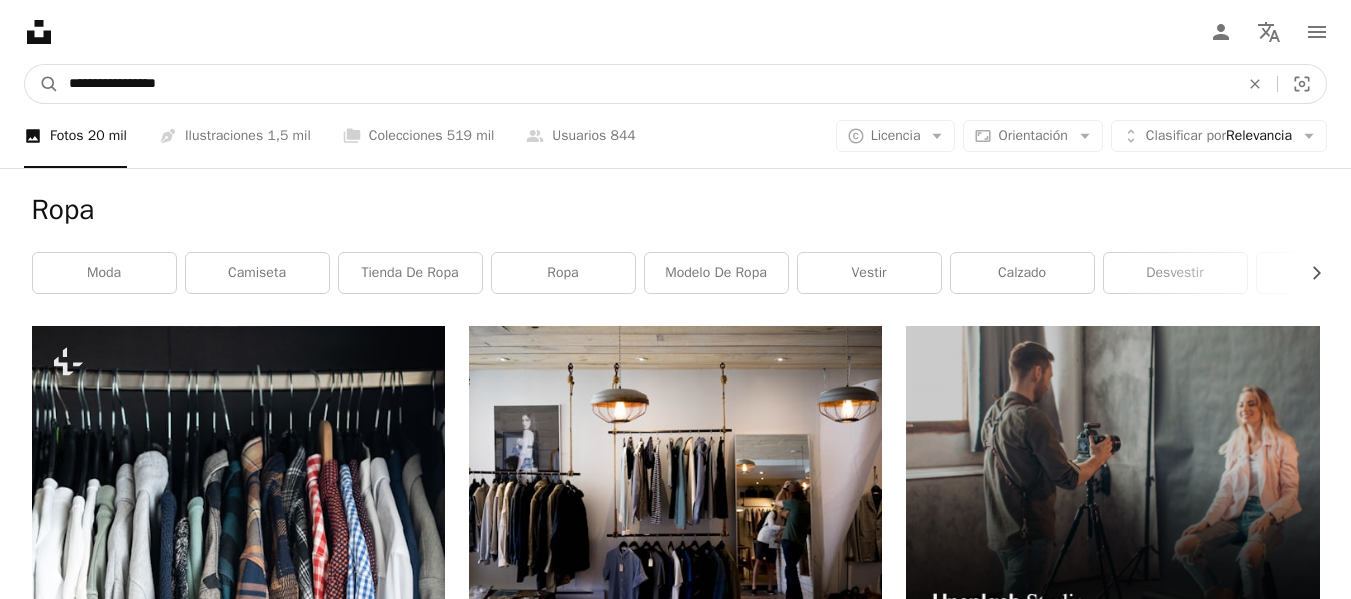 click on "A magnifying glass" at bounding box center (42, 84) 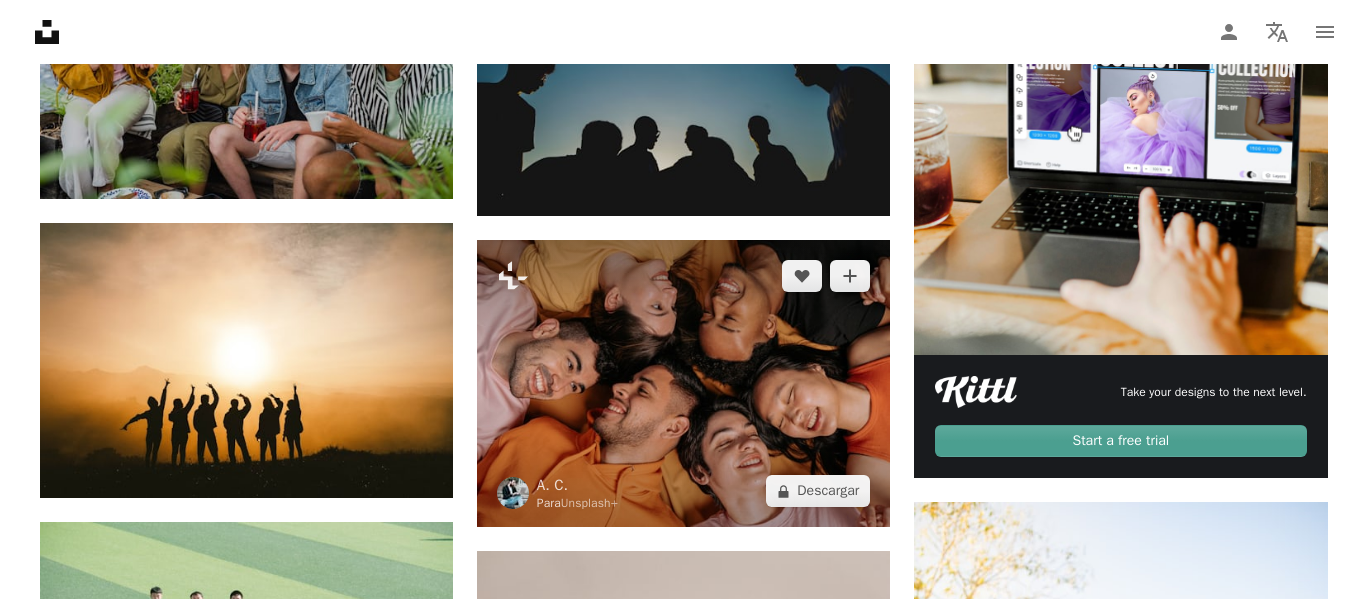 scroll, scrollTop: 200, scrollLeft: 0, axis: vertical 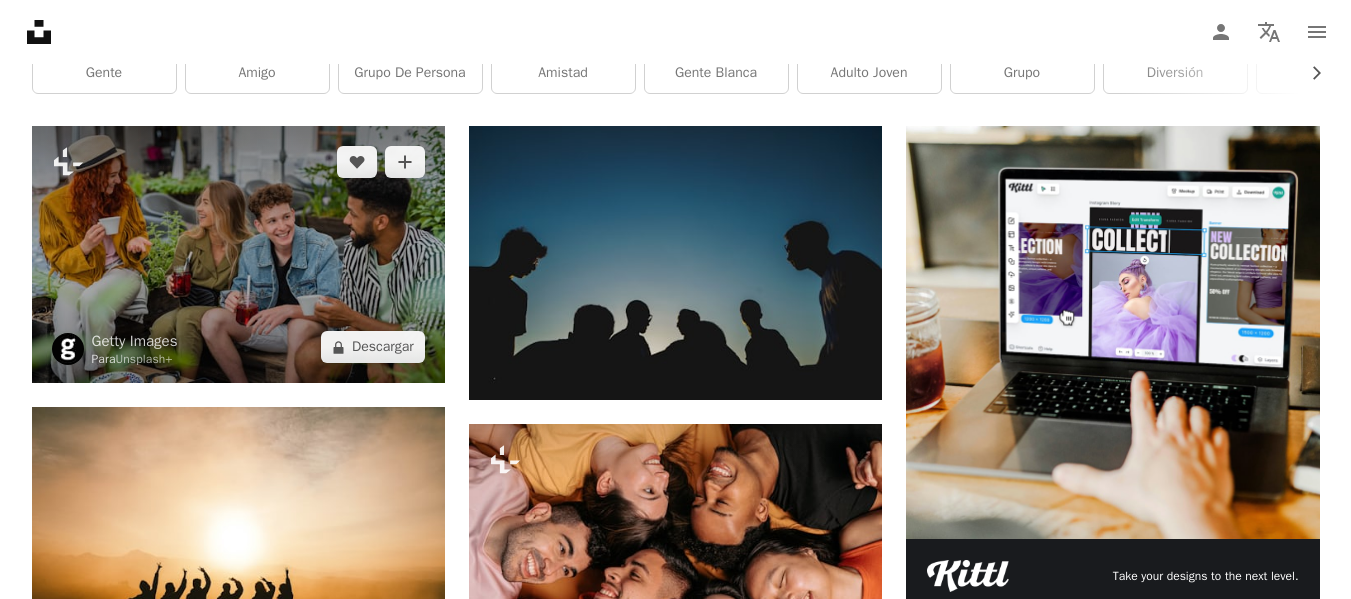 click at bounding box center [238, 254] 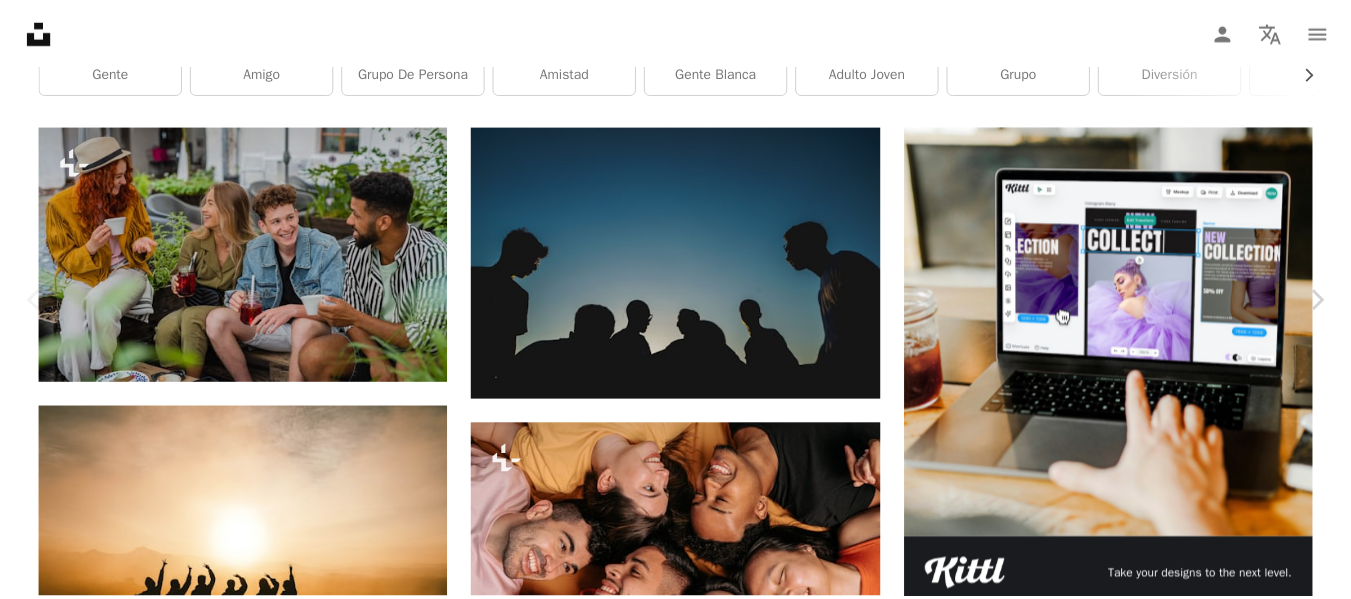scroll, scrollTop: 2300, scrollLeft: 0, axis: vertical 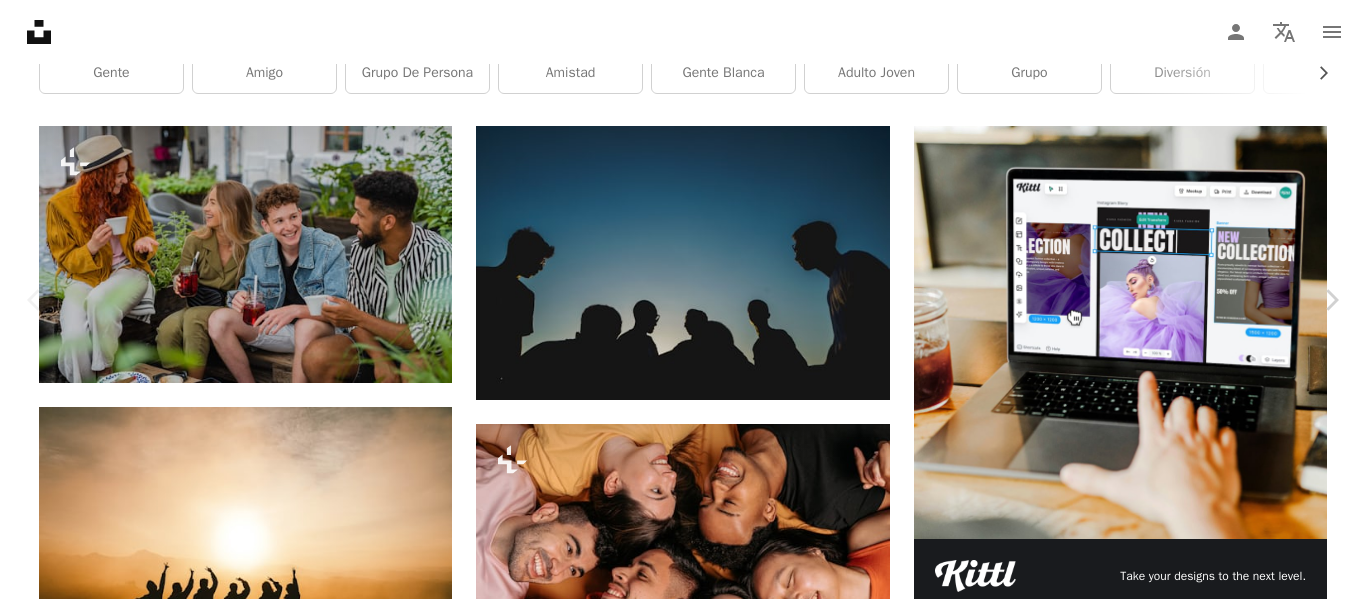 click on "An X shape Chevron left Chevron right Getty Images Para  Unsplash+ A heart A plus sign Editar imagen   Plus sign for Unsplash+ A lock   Descargar Zoom in A forward-right arrow Compartir More Actions Calendar outlined Publicado el  13 de septiembre de 2022 Safety Con la  Licencia Unsplash+ gente mujeres mapa aventura diversidad viaje parlero amistad al aire libre ciudad grupo de personas turismo turista adulto joven mujer joven gente blanca imagen en color Vacaciones estilos de vida disfrute Fotos de stock gratuitas Imágenes relacionadas Plus sign for Unsplash+ A heart A plus sign Getty Images Para  Unsplash+ A lock   Descargar Plus sign for Unsplash+ A heart A plus sign Getty Images Para  Unsplash+ A lock   Descargar Plus sign for Unsplash+ A heart A plus sign Getty Images Para  Unsplash+ A lock   Descargar Plus sign for Unsplash+ A heart A plus sign Getty Images Para  Unsplash+ A lock   Descargar Plus sign for Unsplash+ A heart A plus sign Curated Lifestyle Para  Unsplash+ A lock   Descargar A heart Para" at bounding box center [683, 4457] 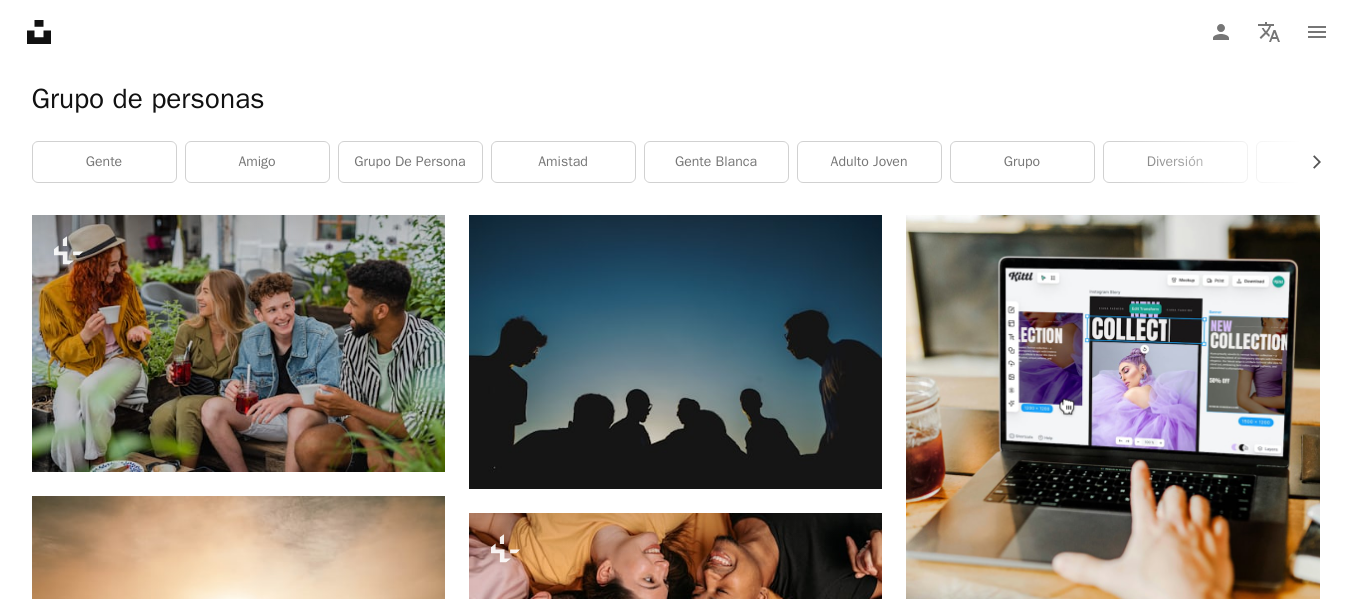 scroll, scrollTop: 0, scrollLeft: 0, axis: both 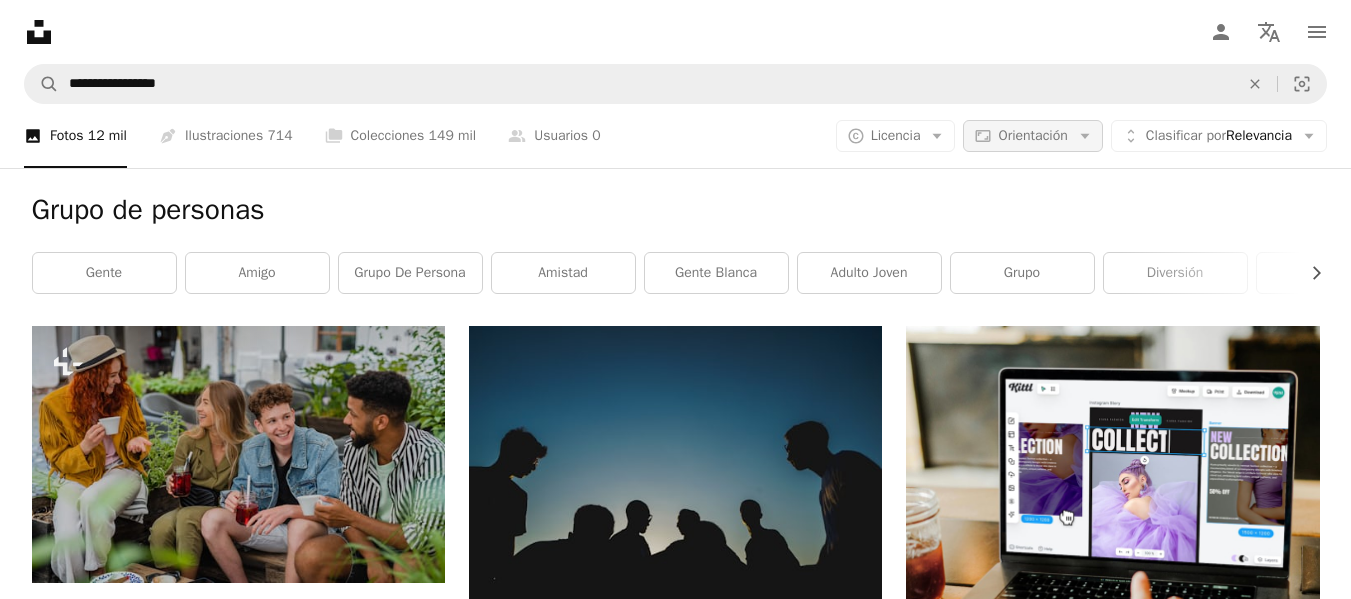 click on "Orientación" at bounding box center (1032, 135) 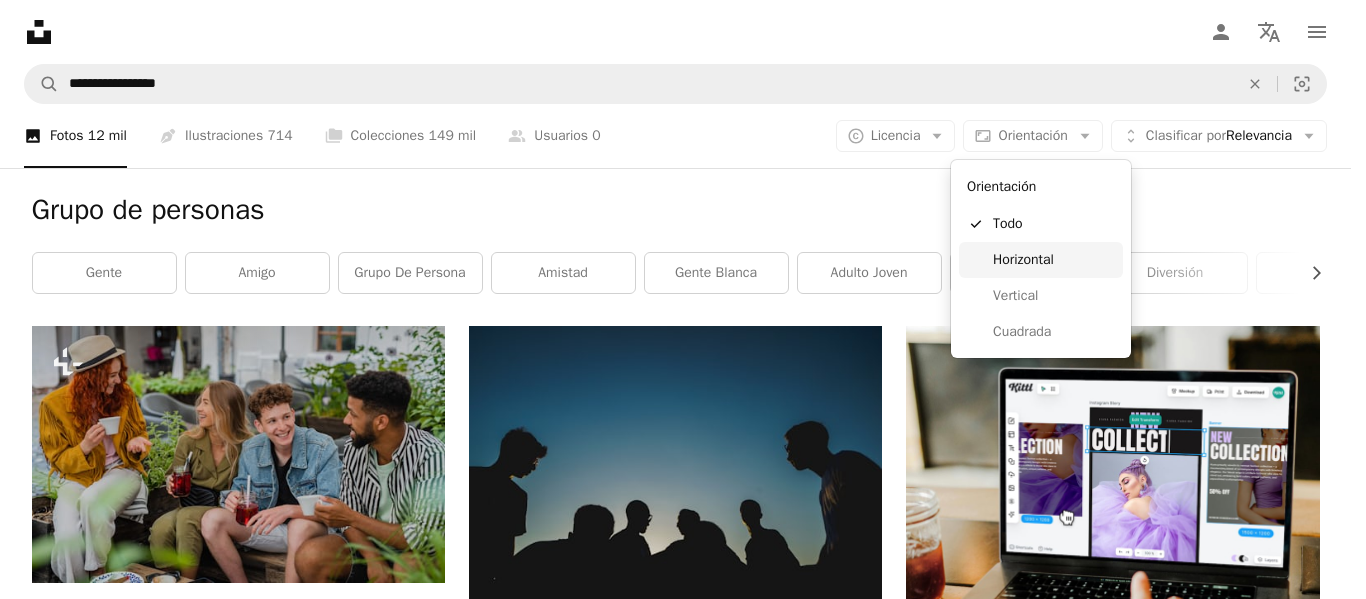 click on "Horizontal" at bounding box center [1054, 260] 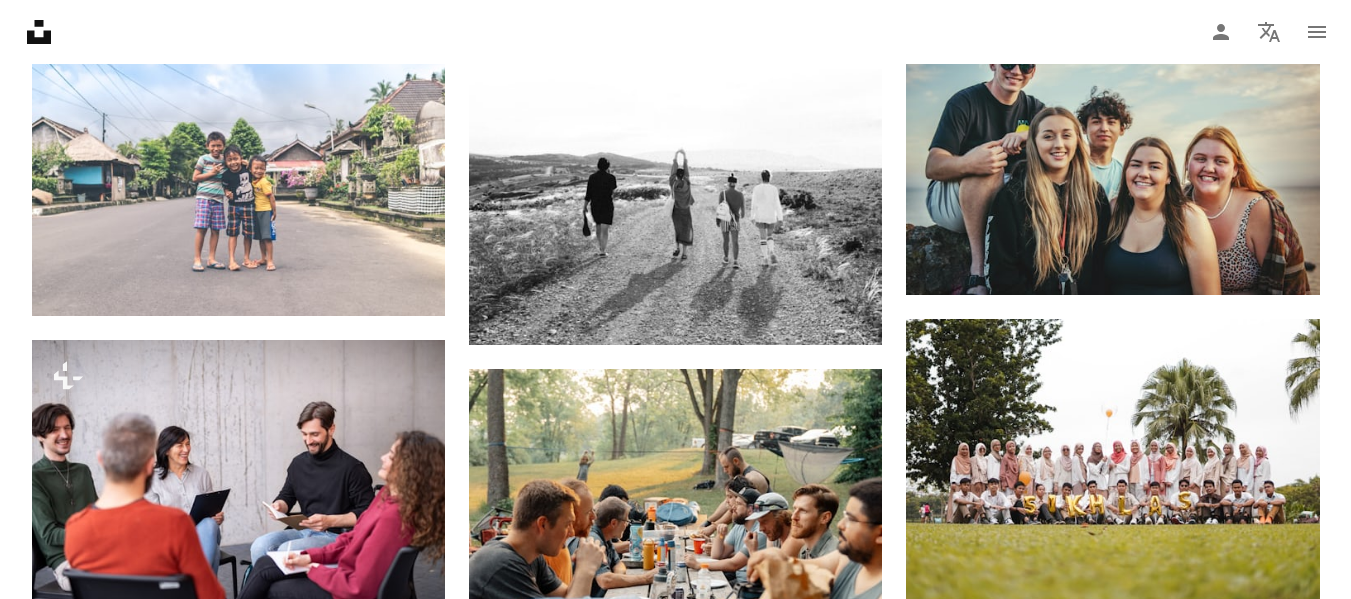 scroll, scrollTop: 1200, scrollLeft: 0, axis: vertical 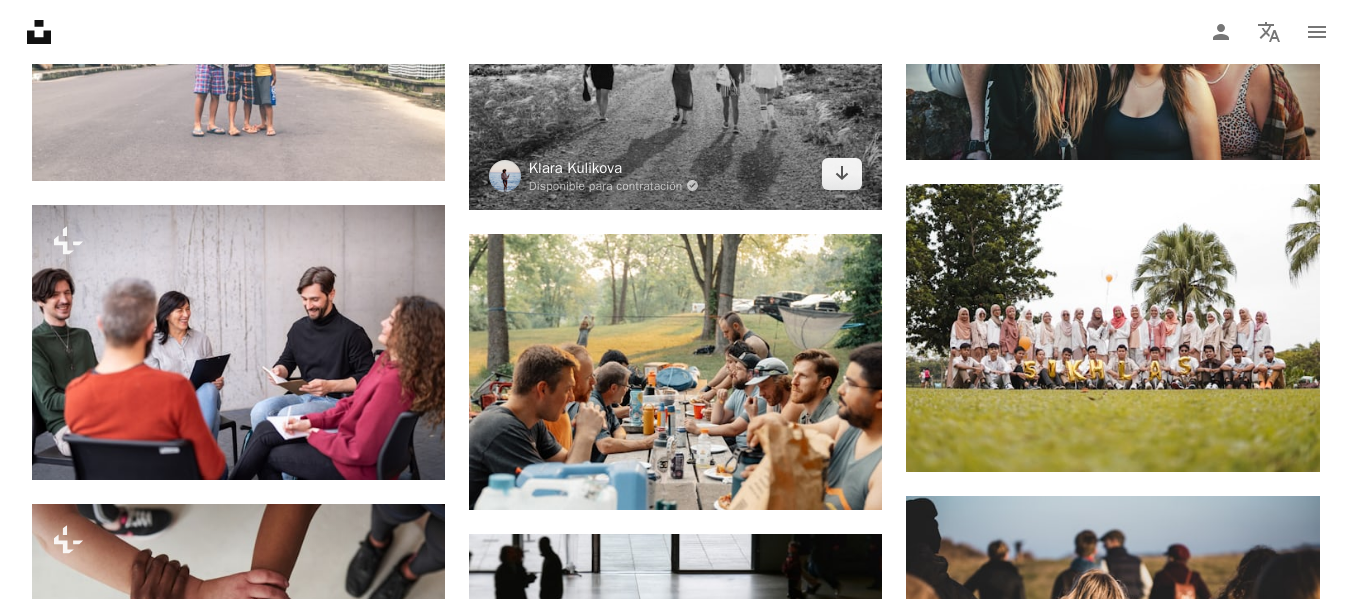click on "Klara Kulikova" at bounding box center (614, 168) 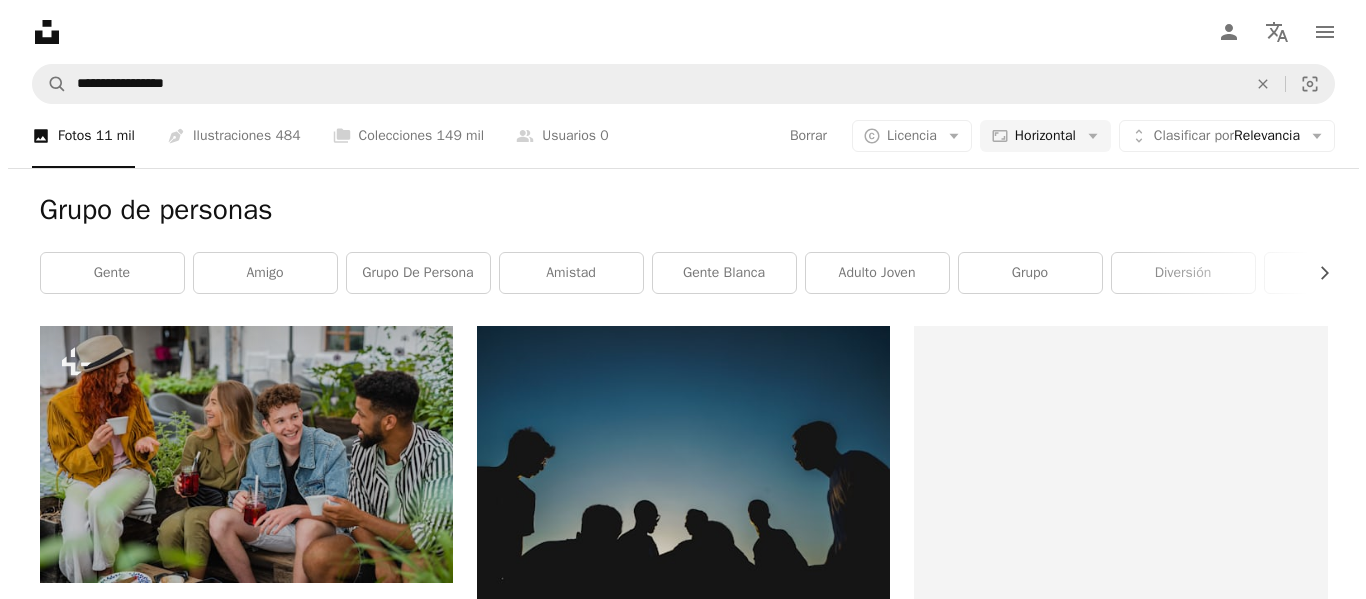 scroll, scrollTop: 1300, scrollLeft: 0, axis: vertical 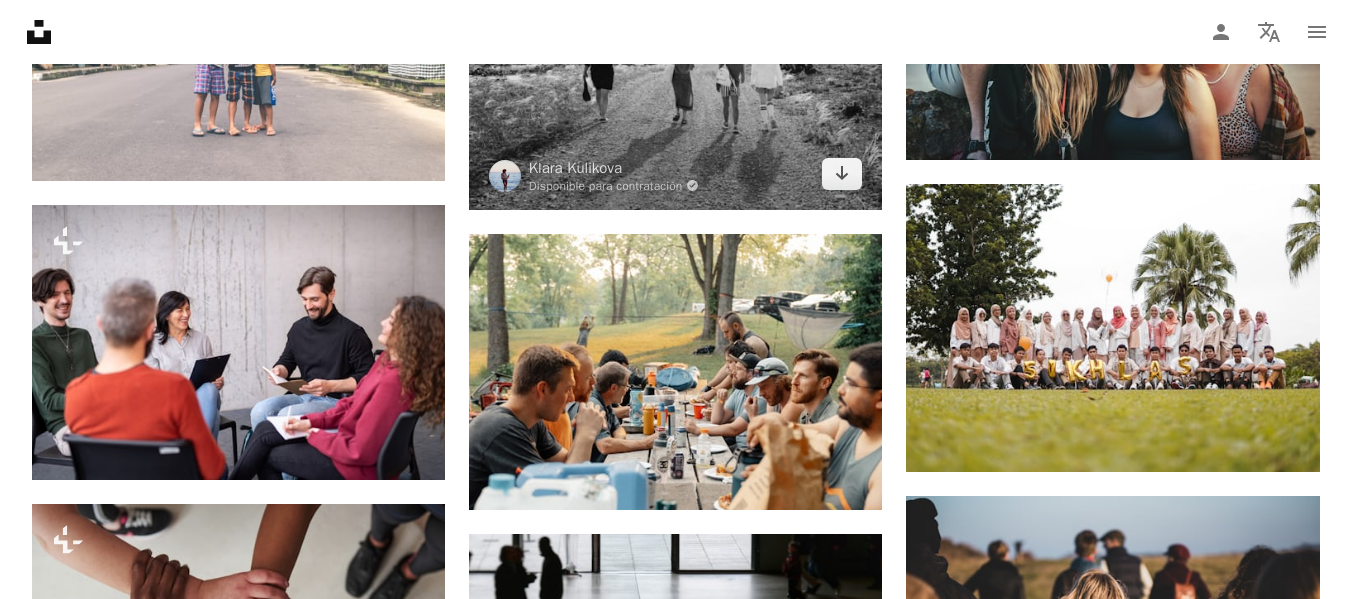 click at bounding box center (675, 71) 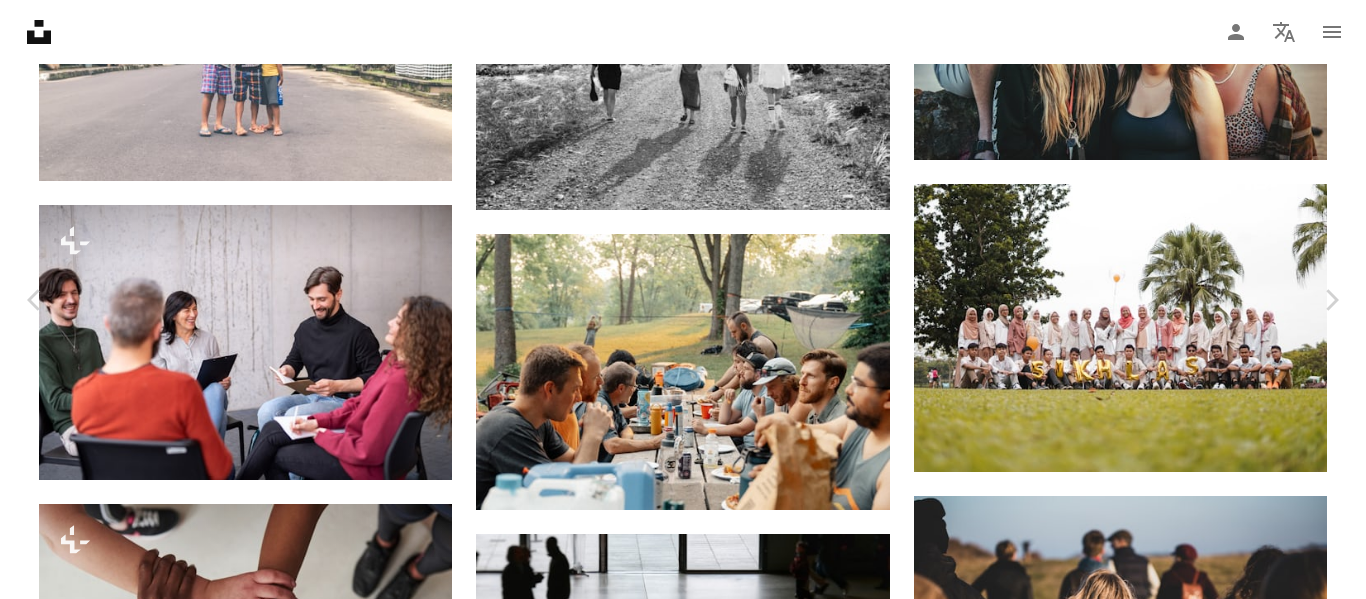 scroll, scrollTop: 3281, scrollLeft: 0, axis: vertical 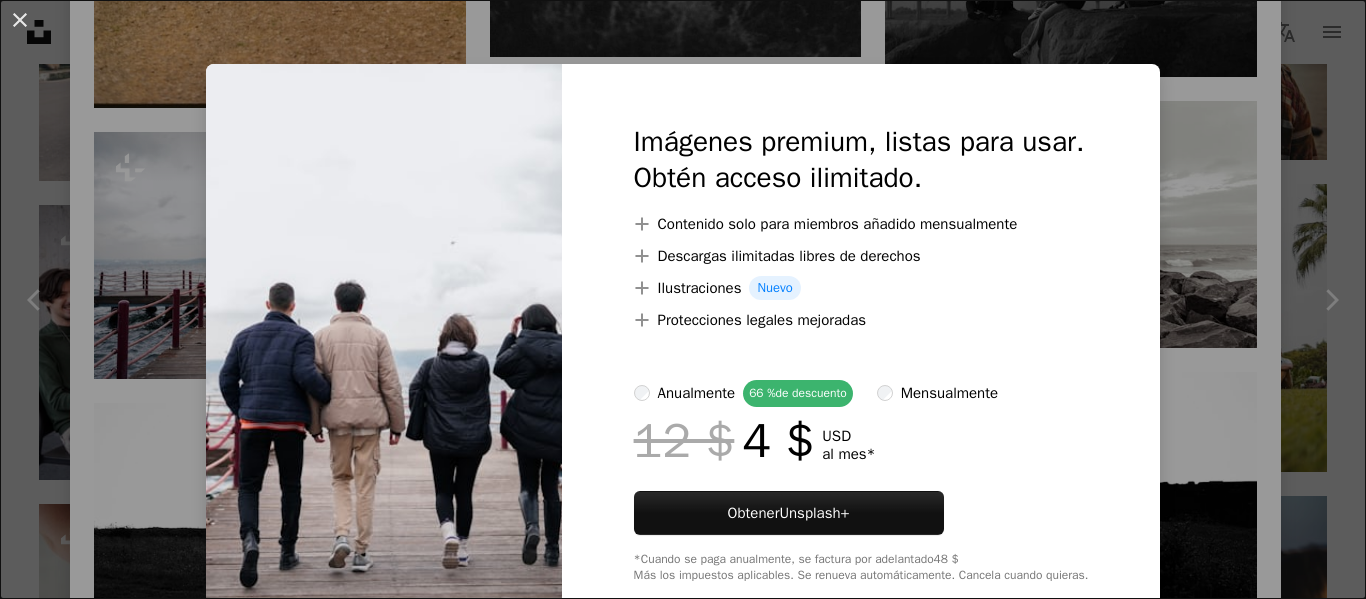 click on "An X shape Imágenes premium, listas para usar. Obtén acceso ilimitado. A plus sign Contenido solo para miembros añadido mensualmente A plus sign Descargas ilimitadas libres de derechos A plus sign Ilustraciones  Nuevo A plus sign Protecciones legales mejoradas anualmente 66 %  de descuento mensualmente 12 $   4 $ USD al mes * Obtener  Unsplash+ *Cuando se paga anualmente, se factura por adelantado  48 $ Más los impuestos aplicables. Se renueva automáticamente. Cancela cuando quieras." at bounding box center [683, 299] 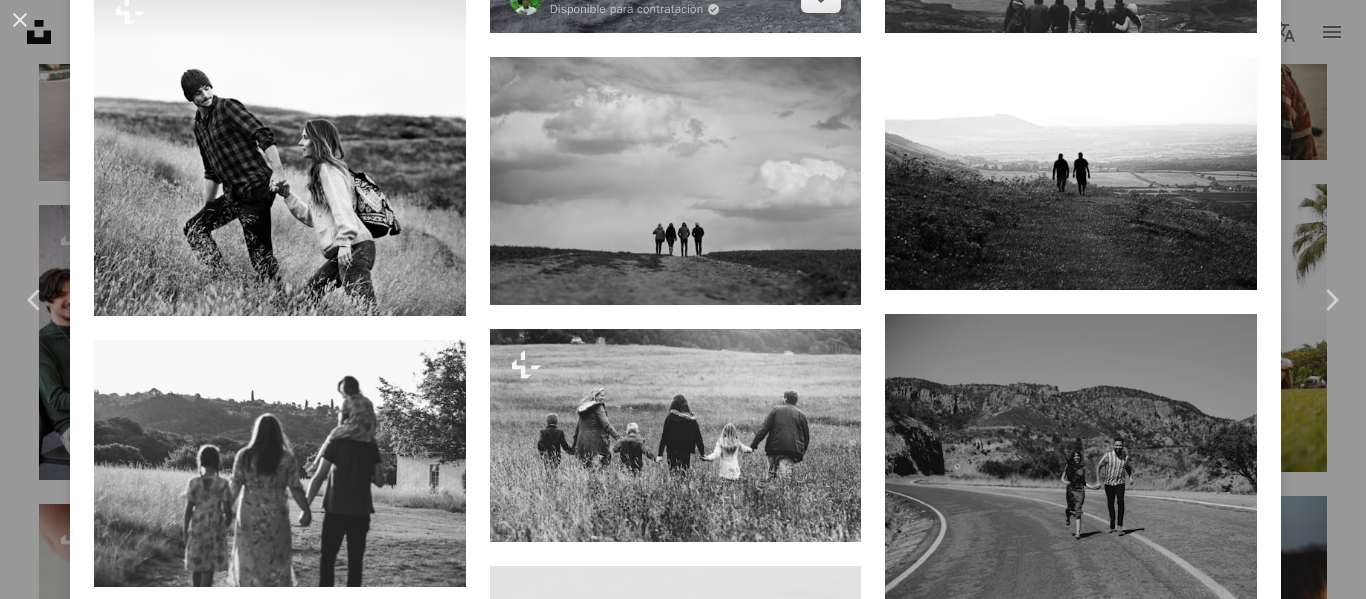 scroll, scrollTop: 1602, scrollLeft: 0, axis: vertical 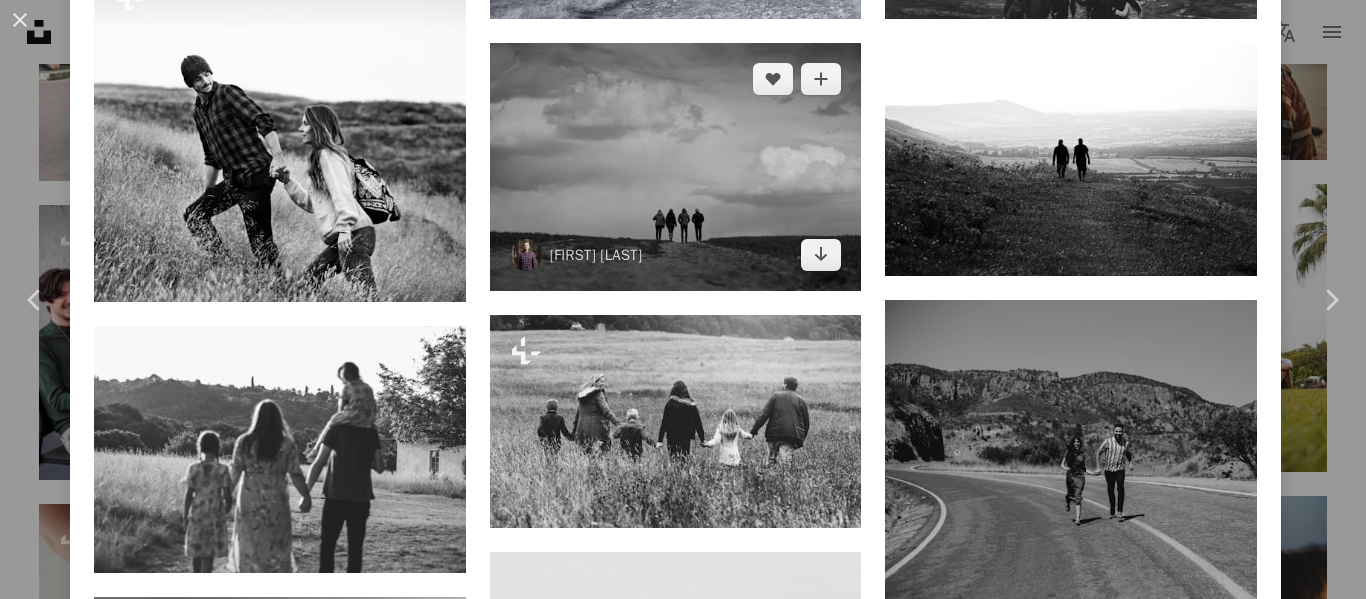 click at bounding box center [676, 167] 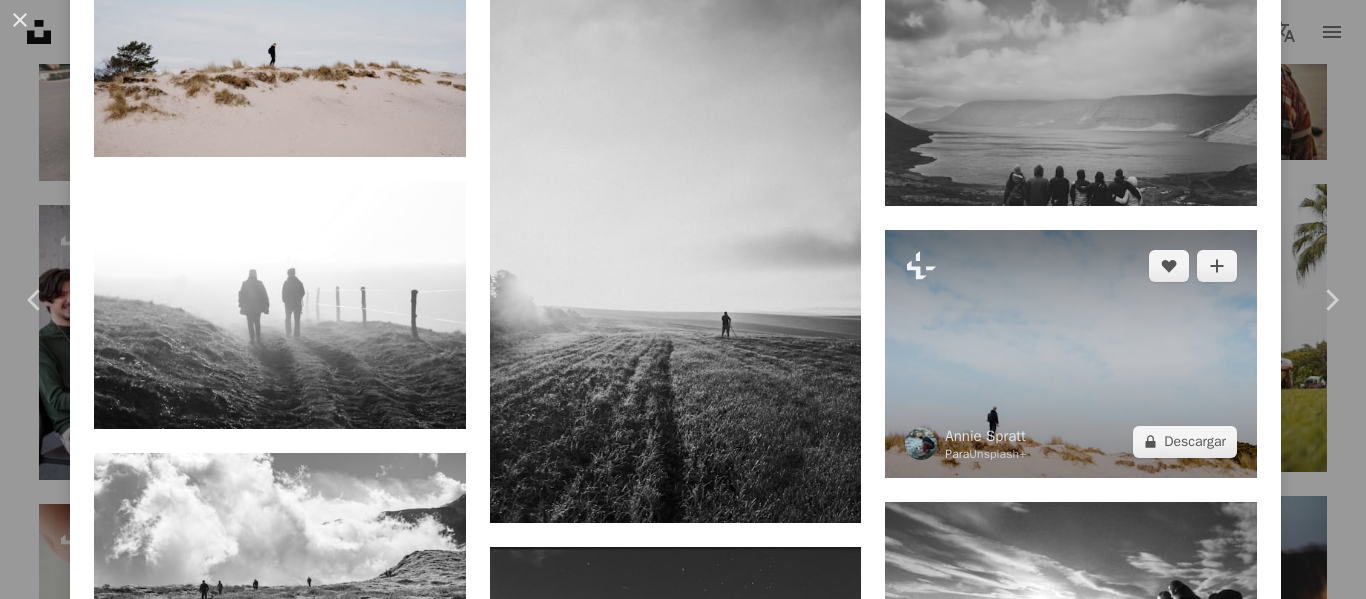 scroll, scrollTop: 6212, scrollLeft: 0, axis: vertical 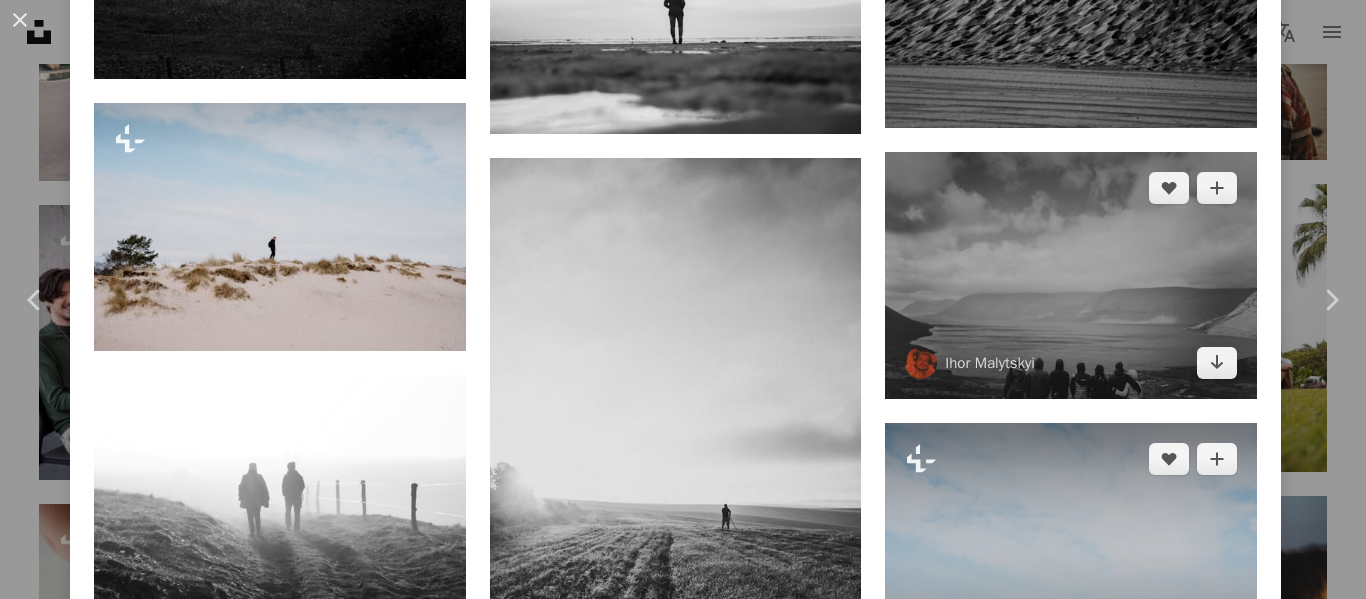 click at bounding box center (1071, 276) 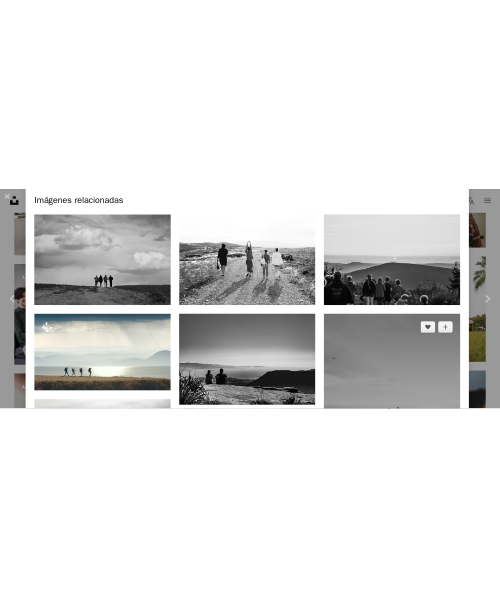 scroll, scrollTop: 1273, scrollLeft: 0, axis: vertical 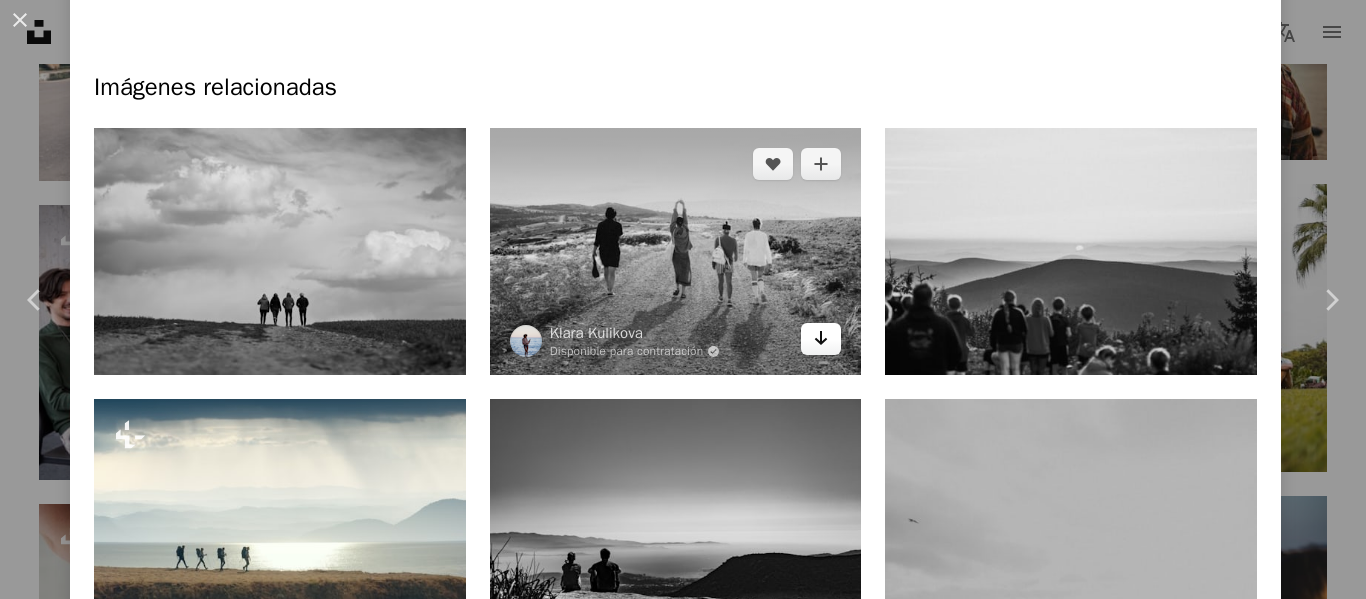 click on "Arrow pointing down" 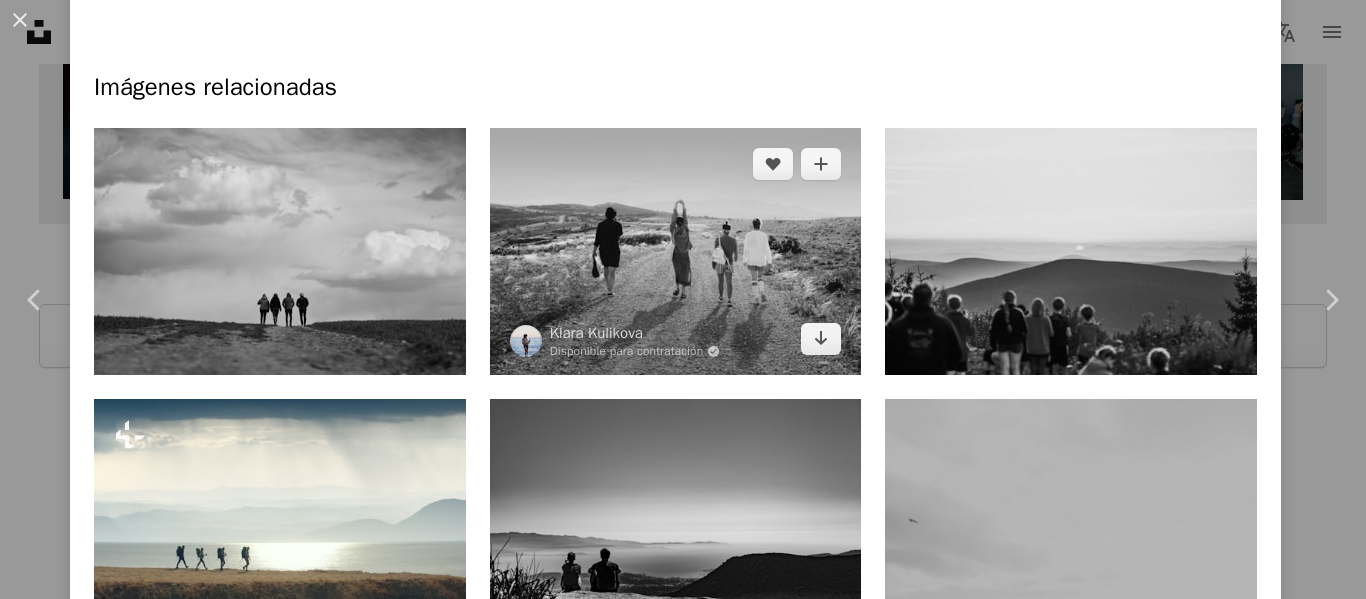 scroll, scrollTop: 1320, scrollLeft: 0, axis: vertical 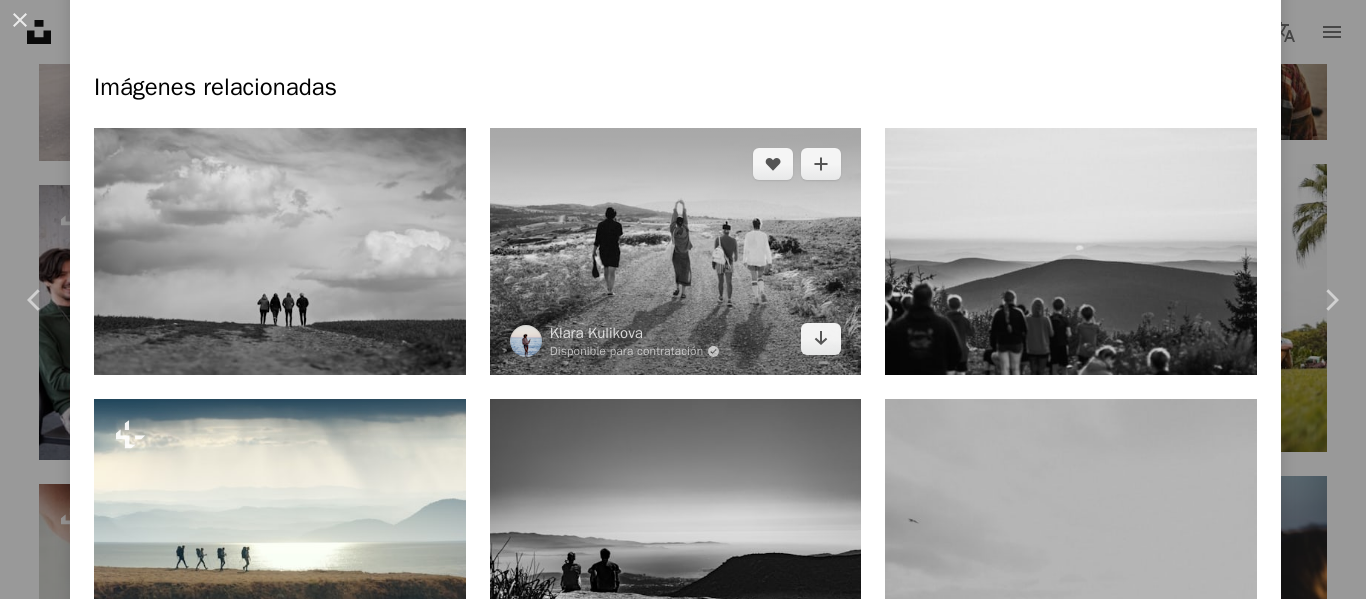 click on "An X shape Chevron left Chevron right Ihor Malytskyi ihor_malytskyi A heart A plus sign Editar imagen   Plus sign for Unsplash+ Descargar gratis Chevron down Zoom in Visualizaciones 2.112.584 Descargas 9872 Presentado en Fotos A forward-right arrow Compartir Info icon Información More Actions A map marker Dynjandi, Iceland Calendar outlined Publicado el  18 de octubre de 2017 Camera Canon, EOS 600D Safety Uso gratuito bajo la  Licencia Unsplash mar gente junto amistad monocromo escala de grises interminable No solo Al límite Viaje de verano gris Islandia al aire libre costa Imágenes gratuitas Explora imágenes premium relacionadas en iStock  |  Ahorra un 20 % con el código UNSPLASH20 Ver más en iStock  ↗ Imágenes relacionadas A heart A plus sign Samuel Hepper Arrow pointing down Plus sign for Unsplash+ A heart A plus sign Getty Images Para  Unsplash+ A lock   Descargar A heart A plus sign C. Shi Arrow pointing down A heart A plus sign Rory McKeever Disponible para contratación Arrow pointing down" at bounding box center (683, 299) 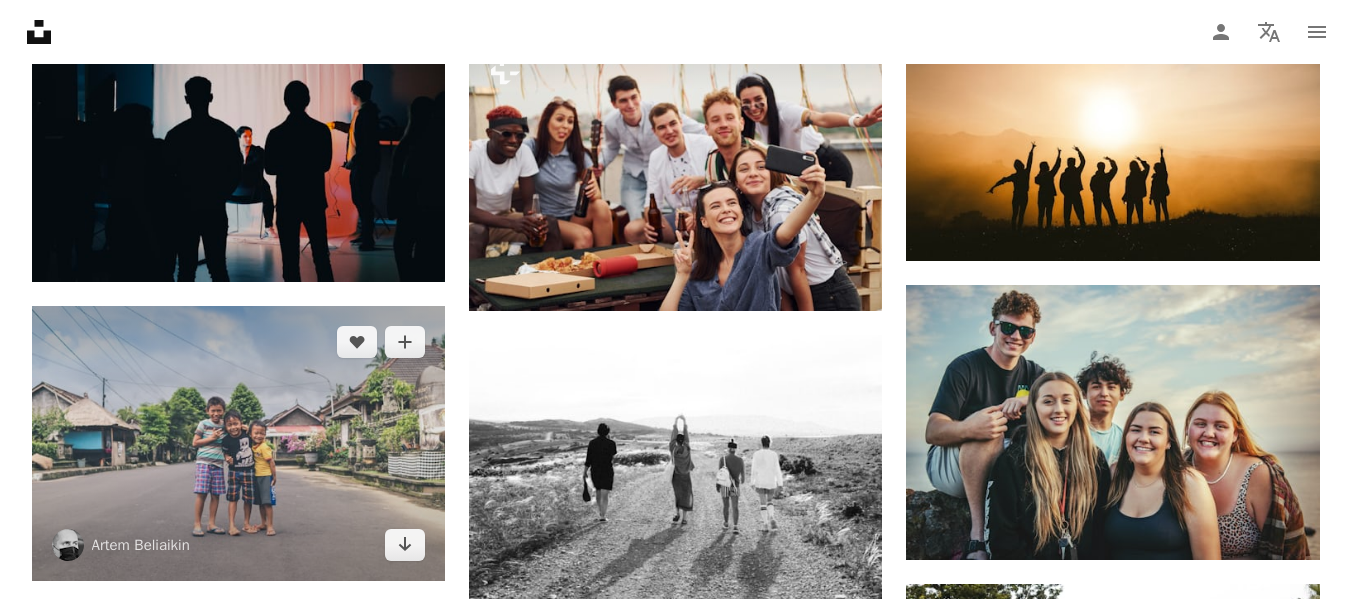 scroll, scrollTop: 800, scrollLeft: 0, axis: vertical 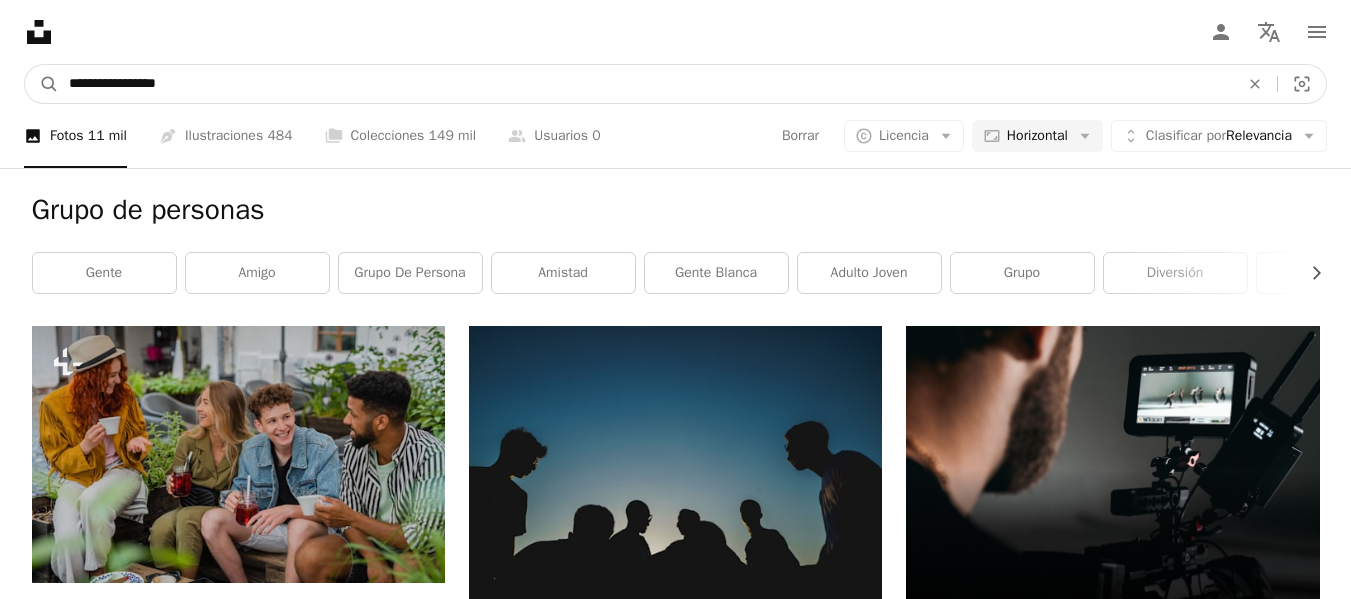 drag, startPoint x: 287, startPoint y: 76, endPoint x: 0, endPoint y: 87, distance: 287.21072 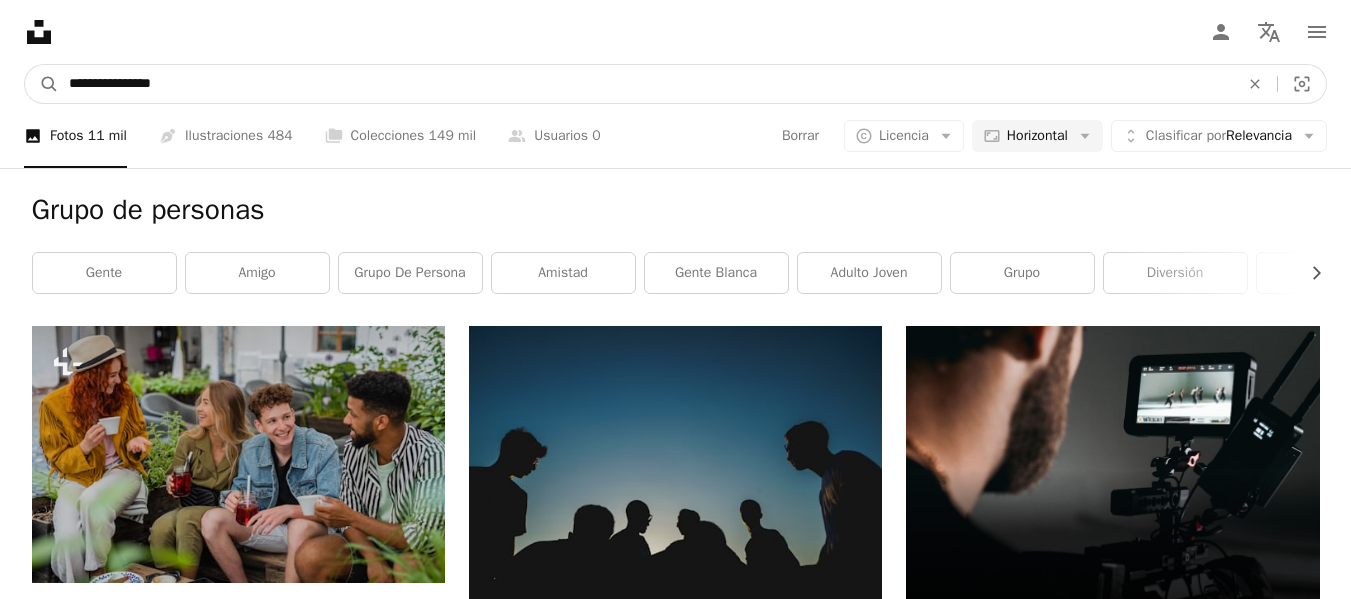 type on "**********" 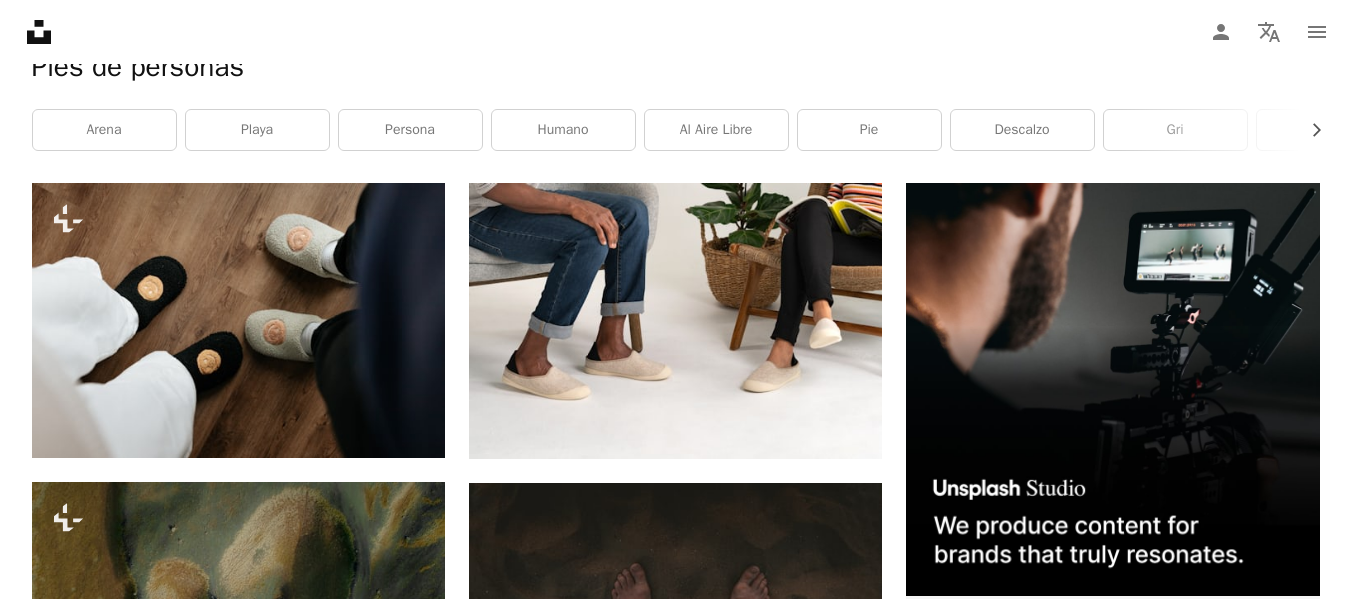 scroll, scrollTop: 0, scrollLeft: 0, axis: both 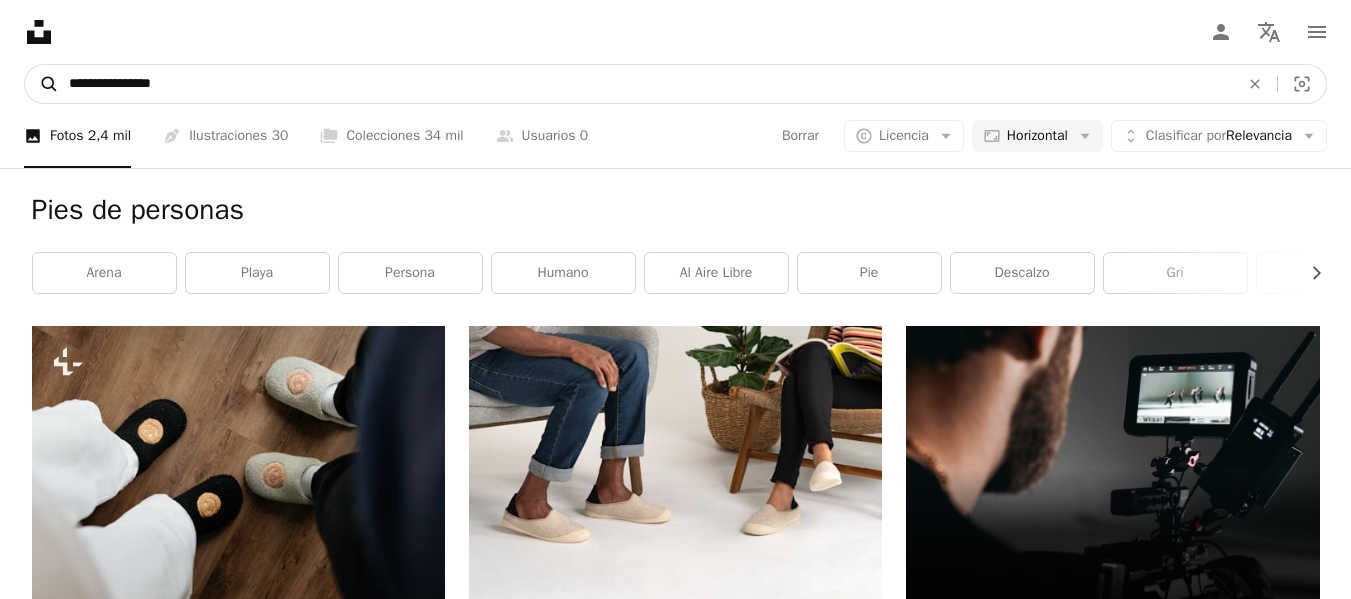 drag, startPoint x: 88, startPoint y: 94, endPoint x: 54, endPoint y: 87, distance: 34.713108 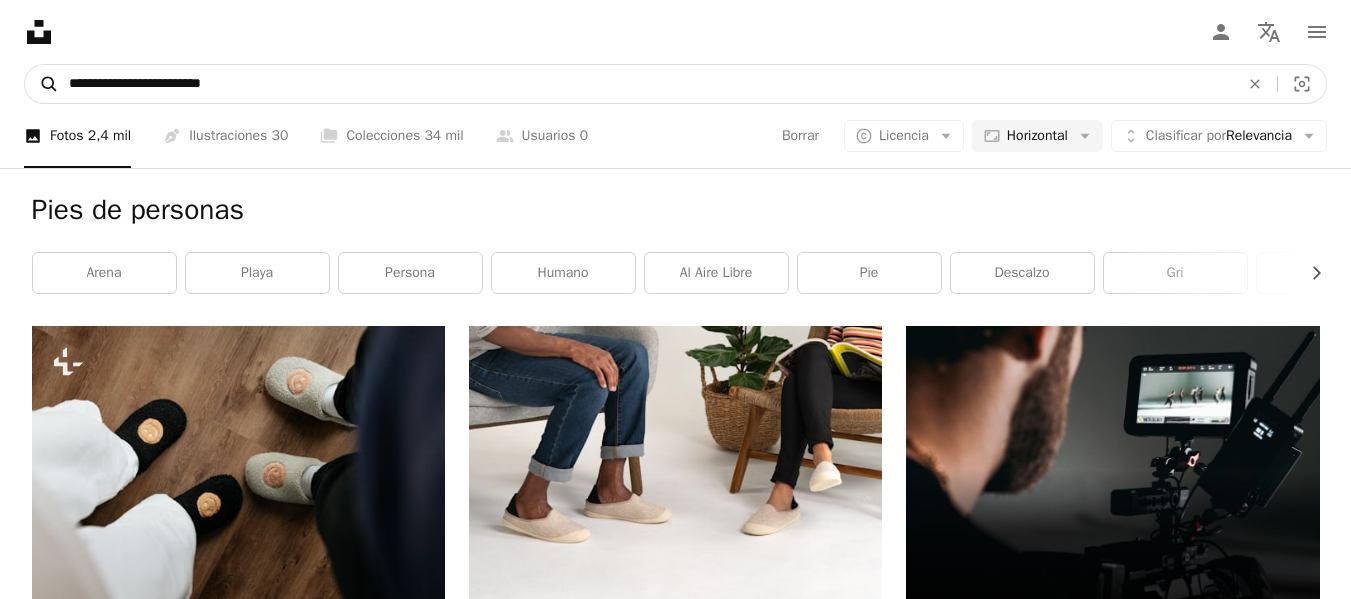type on "**********" 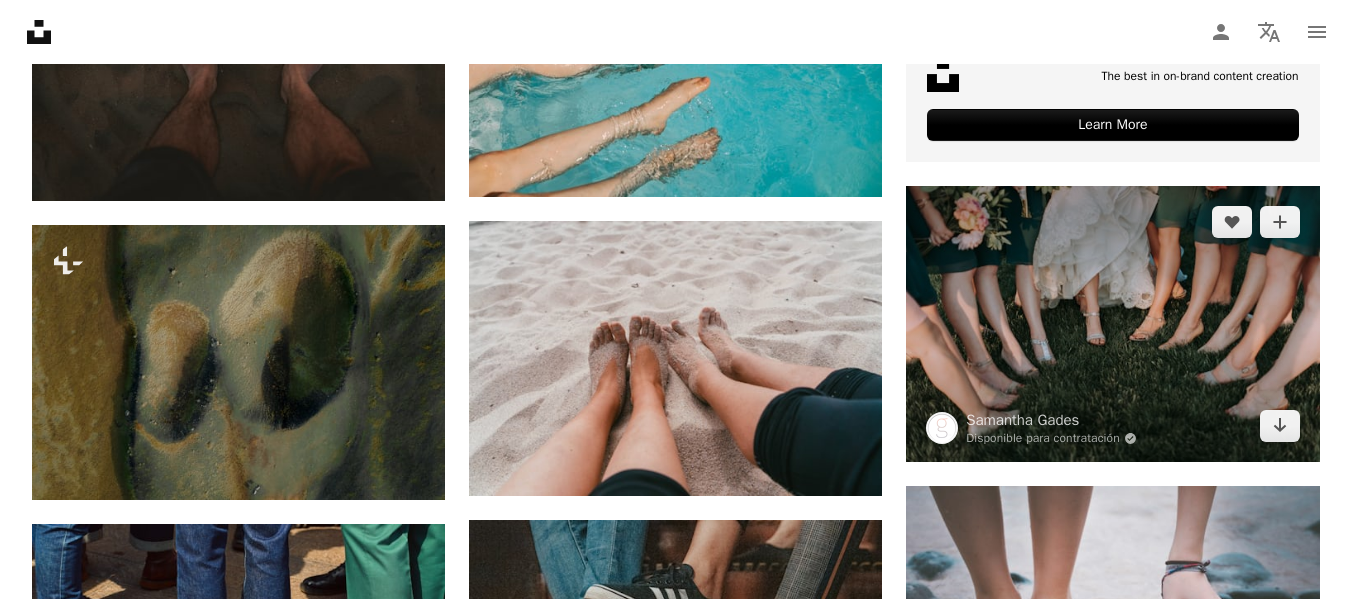 scroll, scrollTop: 1000, scrollLeft: 0, axis: vertical 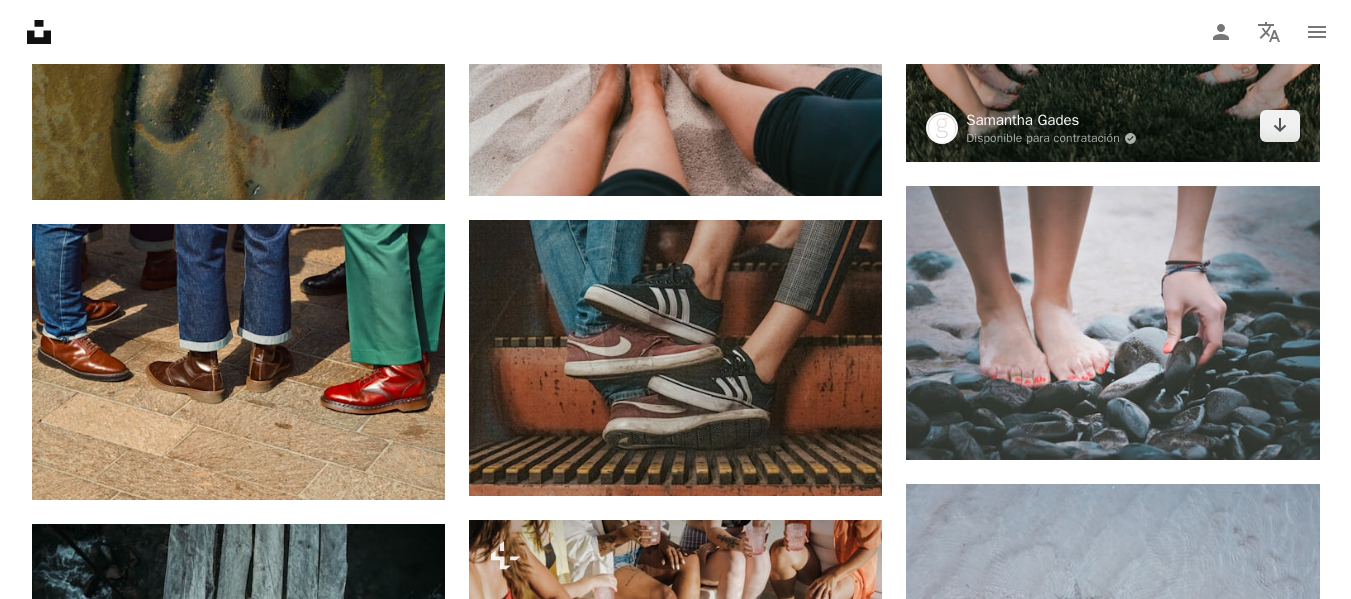 click on "Samantha Gades" at bounding box center [1051, 120] 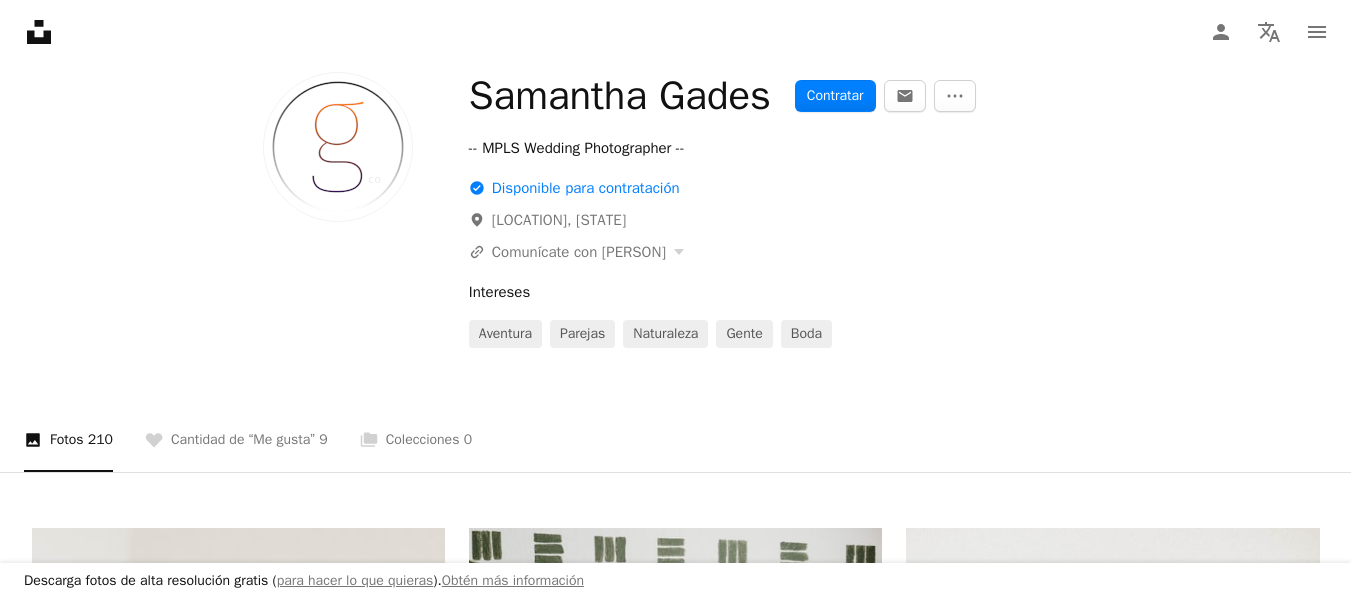 scroll, scrollTop: 0, scrollLeft: 0, axis: both 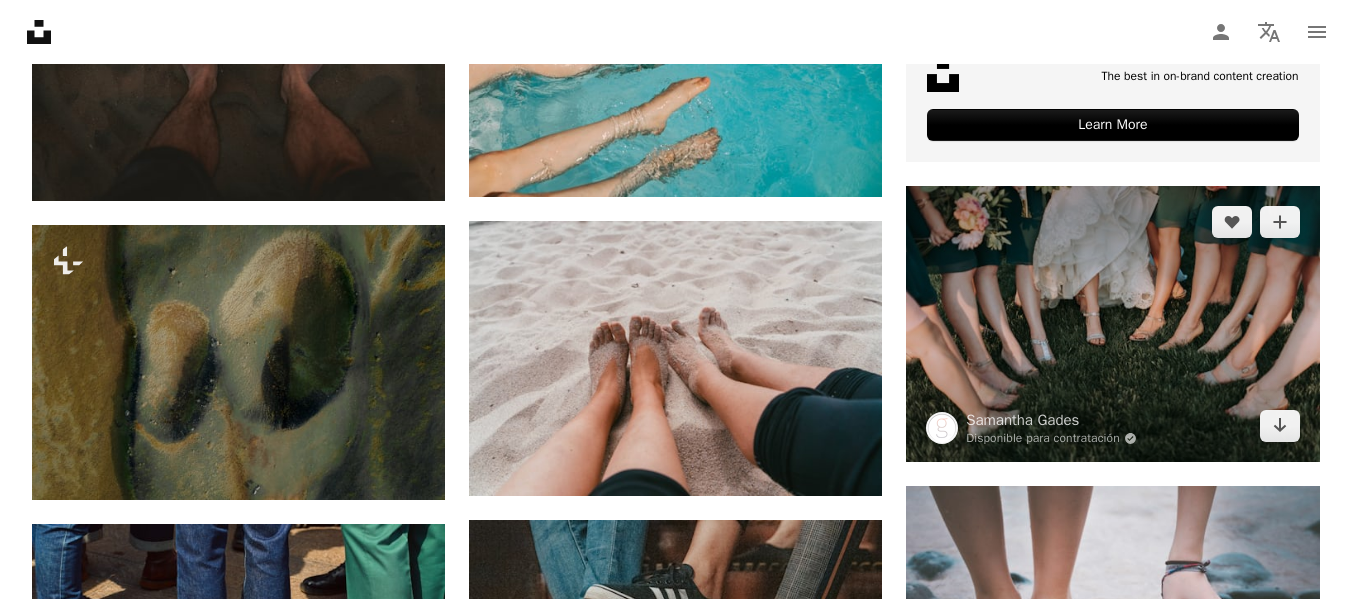 click at bounding box center [1112, 324] 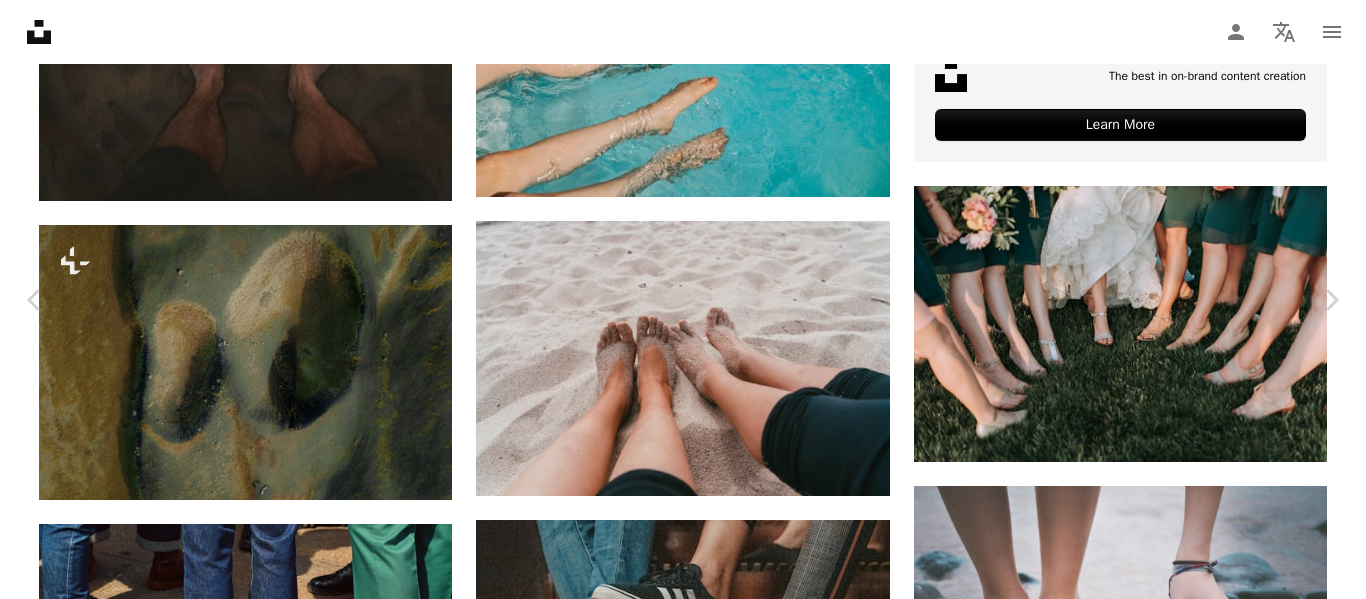 scroll, scrollTop: 7236, scrollLeft: 0, axis: vertical 